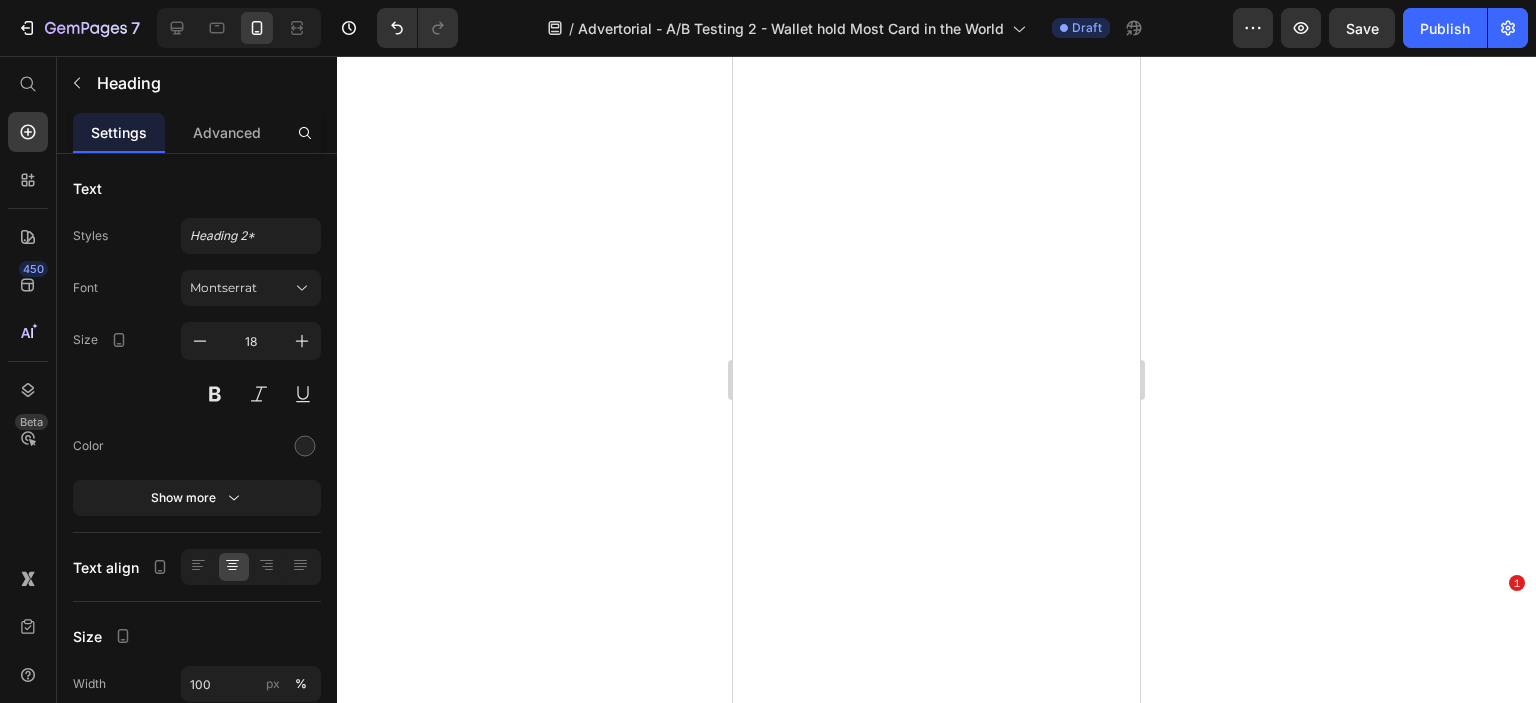 scroll, scrollTop: 0, scrollLeft: 0, axis: both 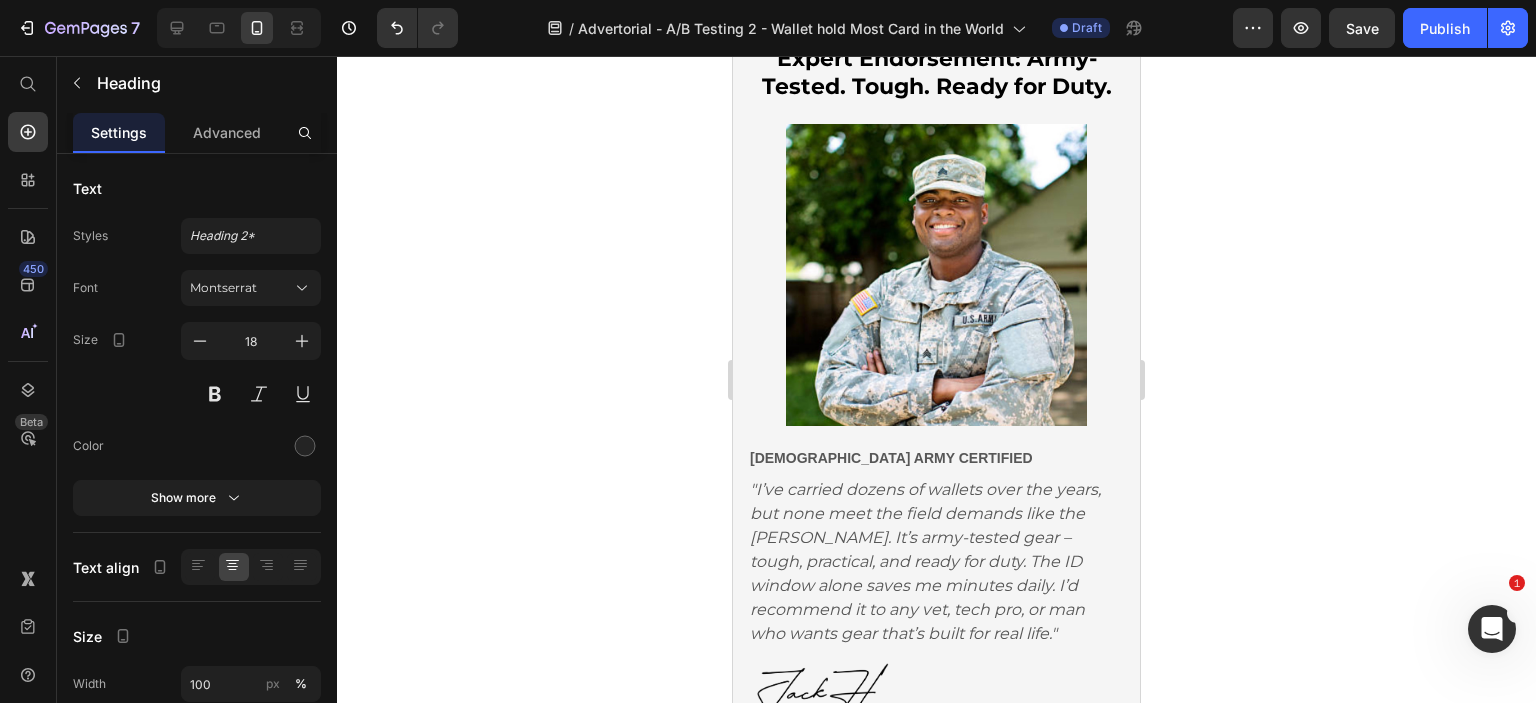 type on "16" 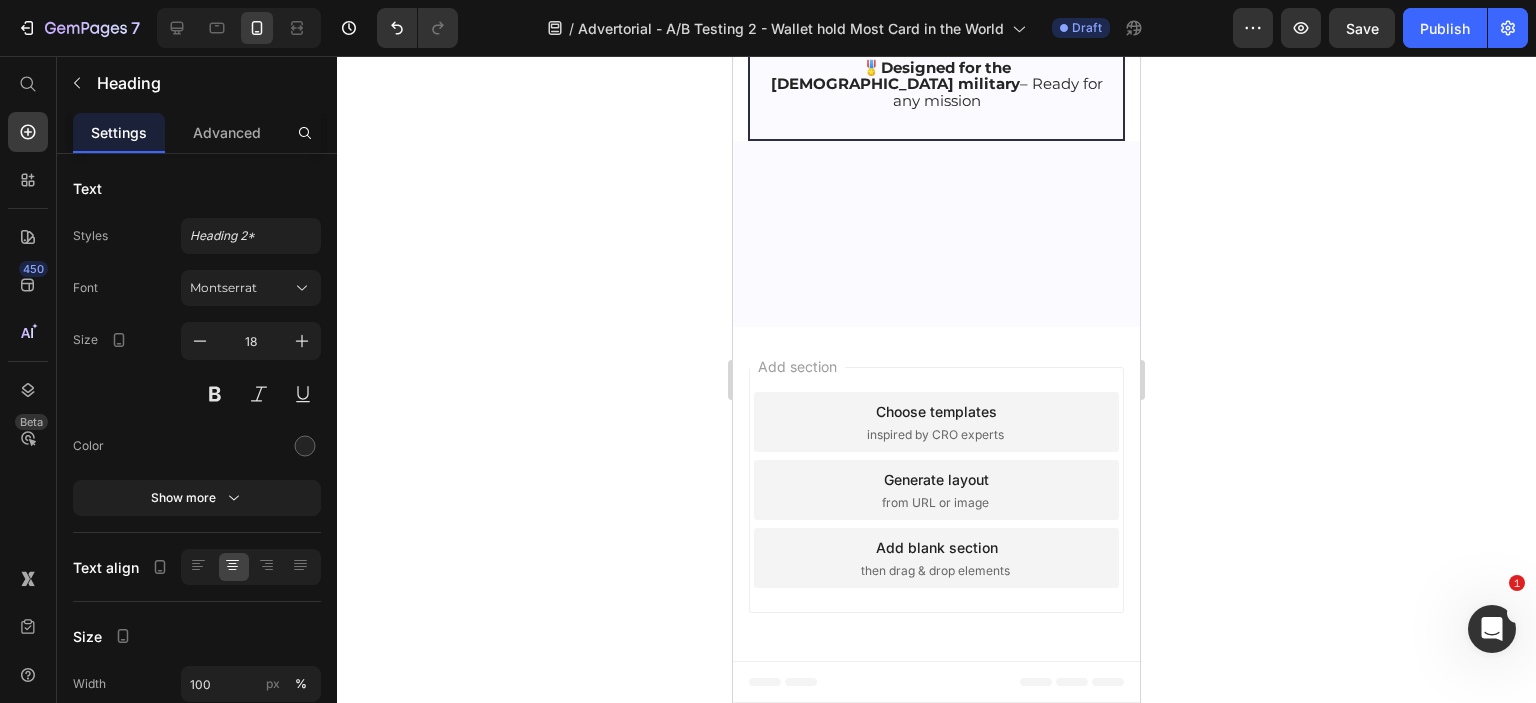 scroll, scrollTop: 10537, scrollLeft: 0, axis: vertical 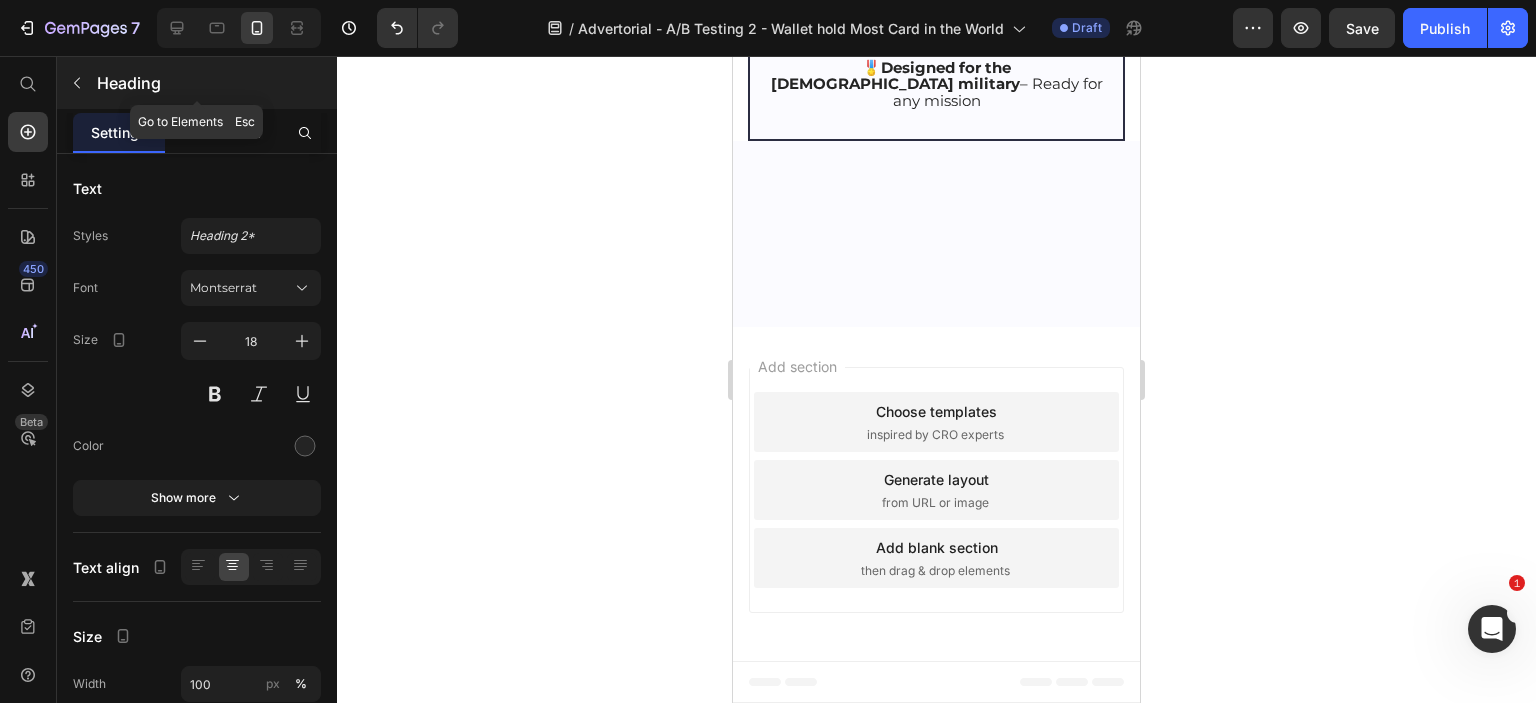 click at bounding box center (77, 83) 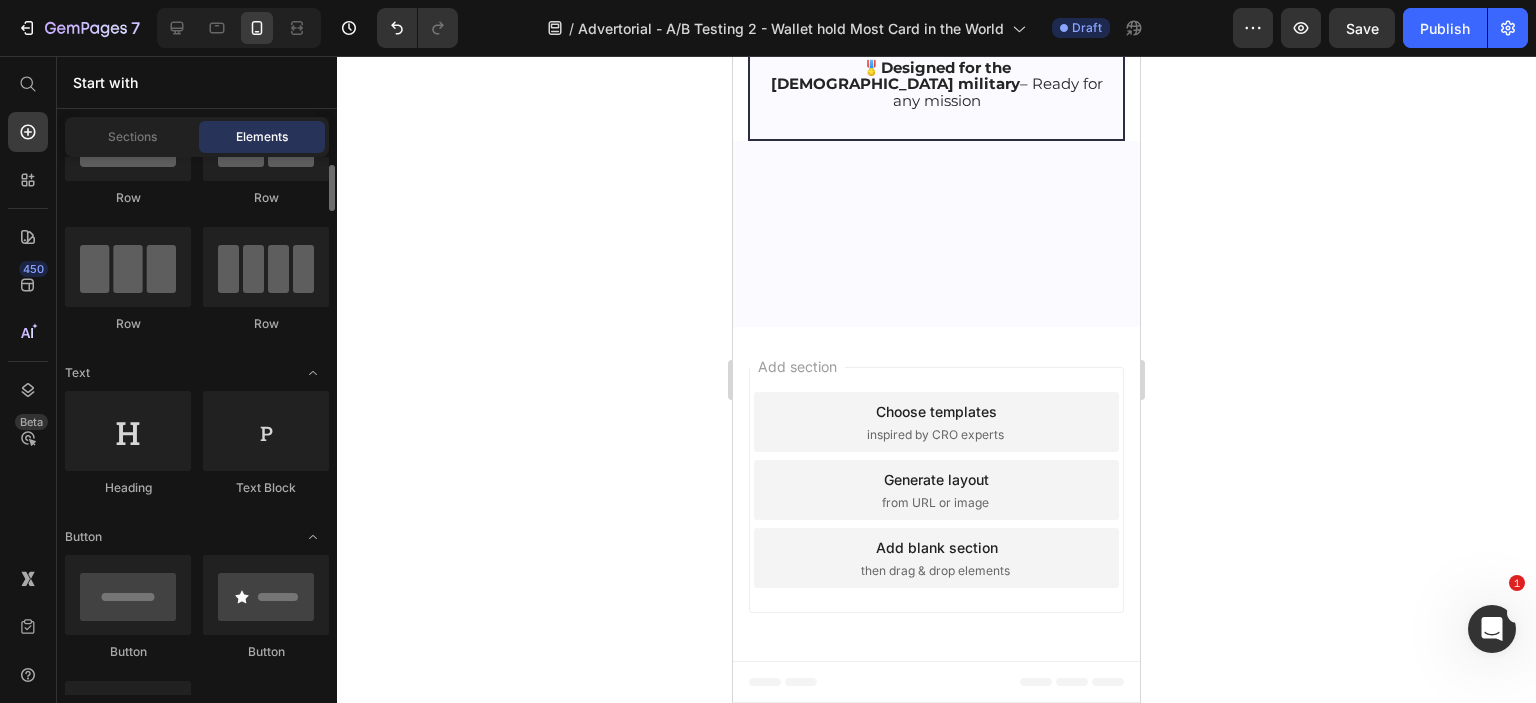 scroll, scrollTop: 0, scrollLeft: 0, axis: both 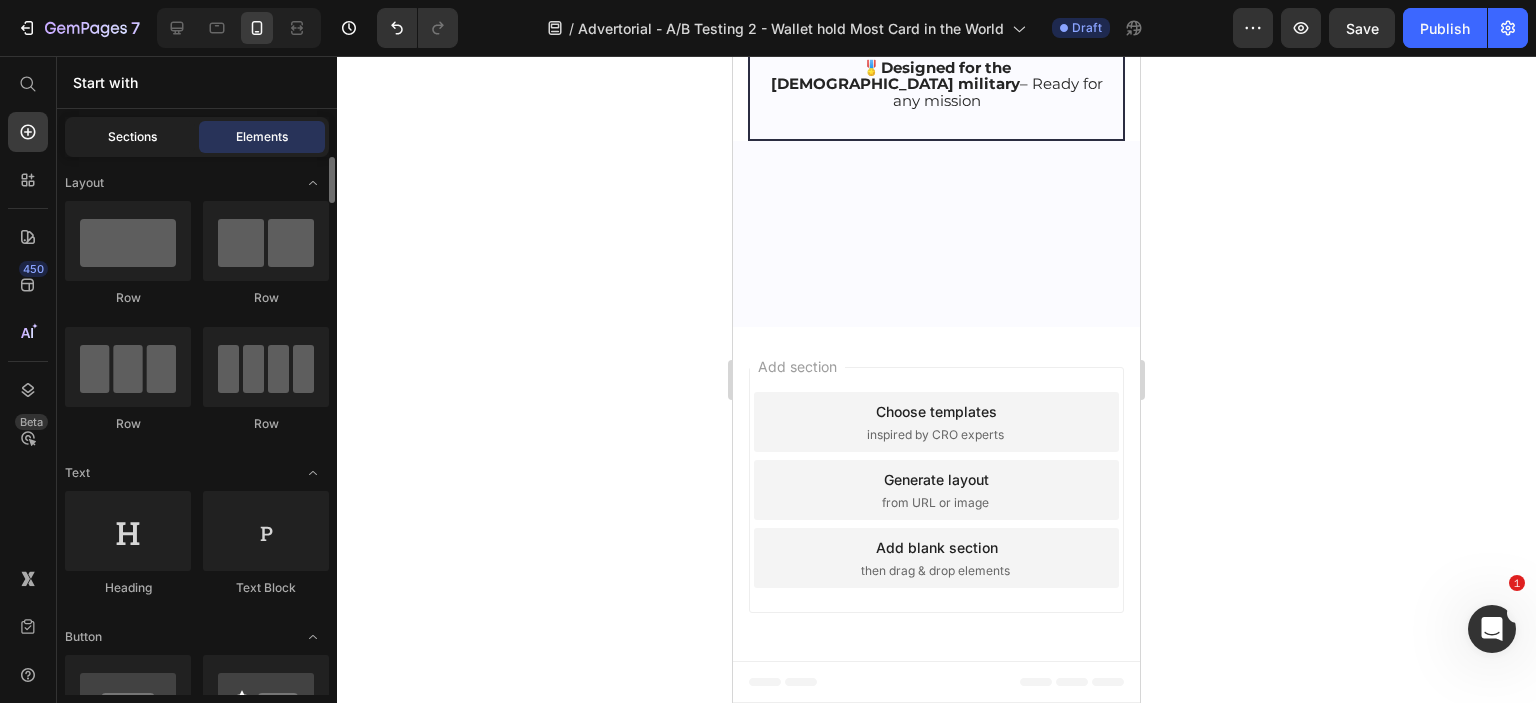 click on "Sections" at bounding box center (132, 137) 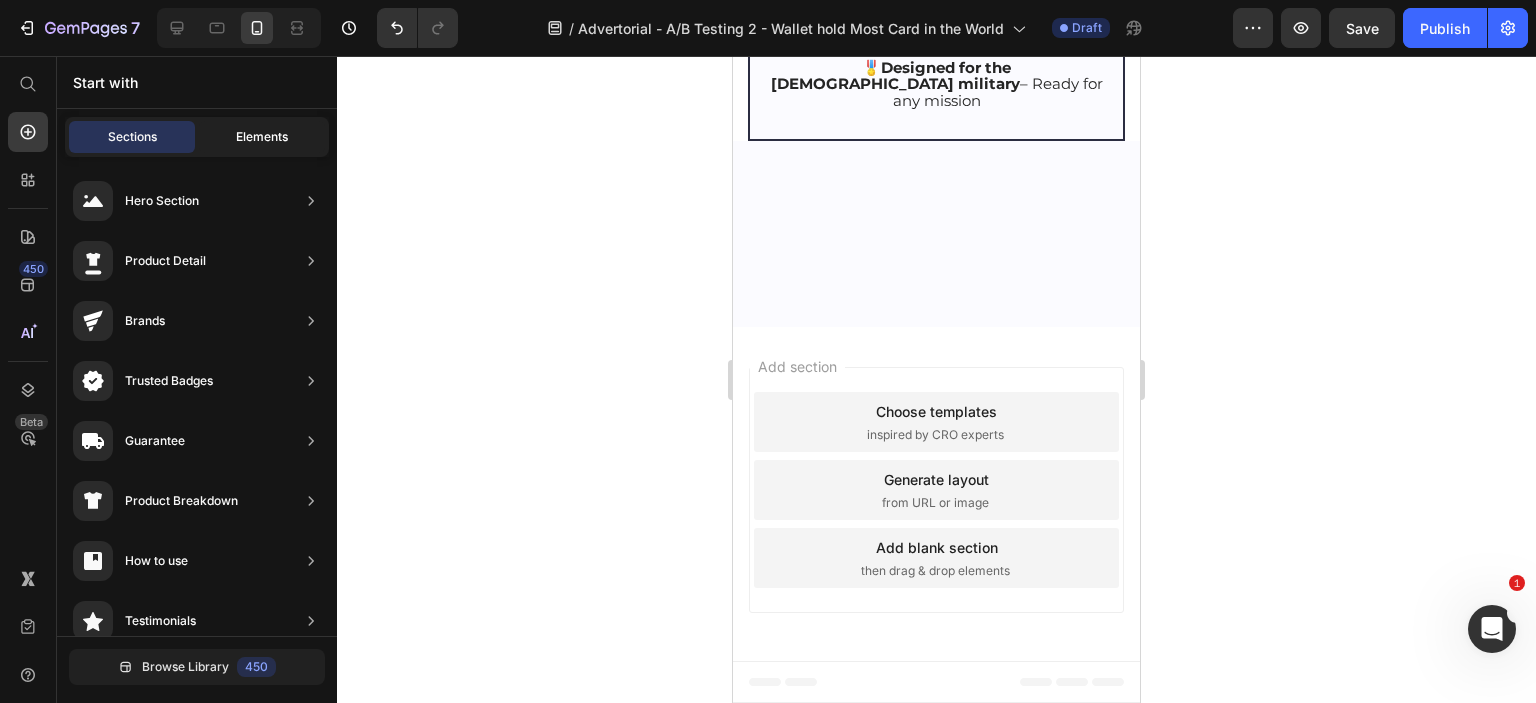 click on "Elements" 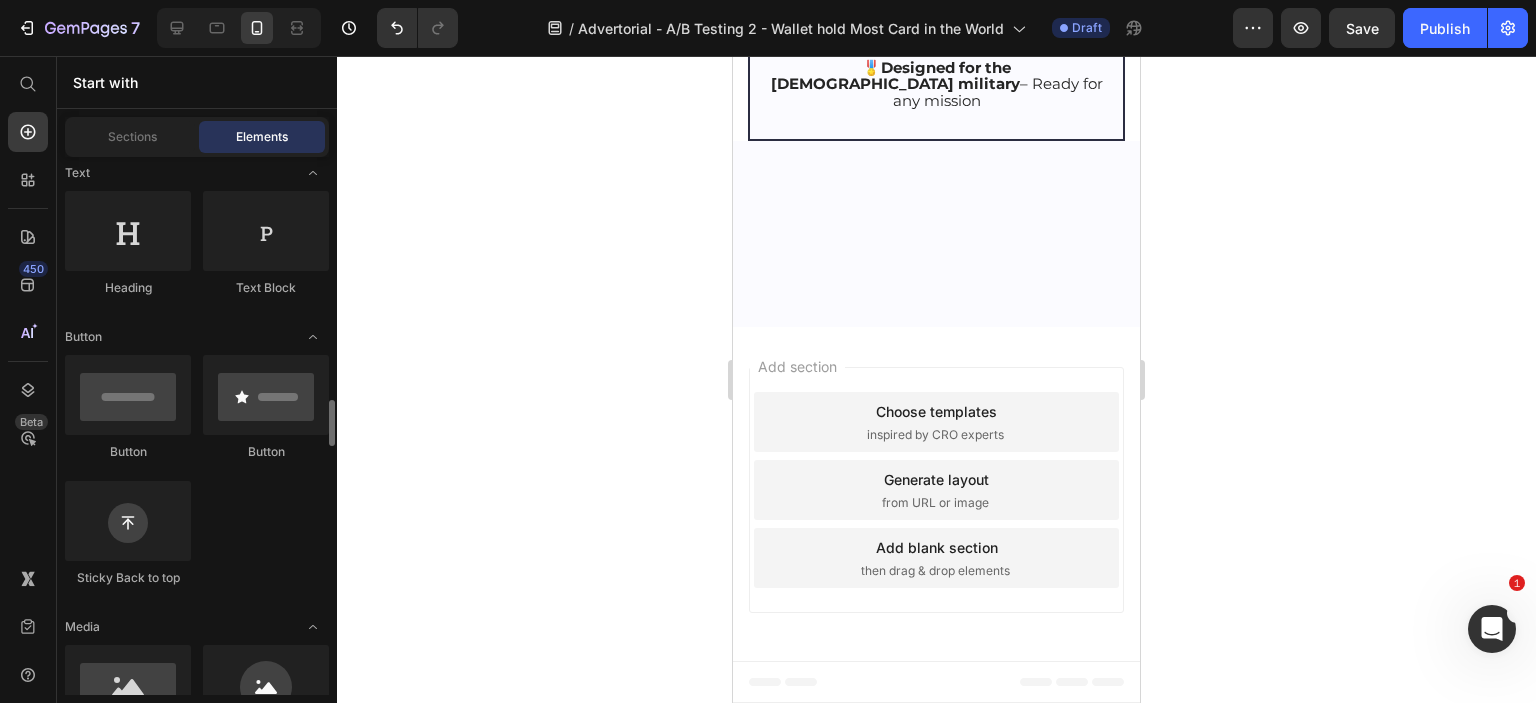 scroll, scrollTop: 500, scrollLeft: 0, axis: vertical 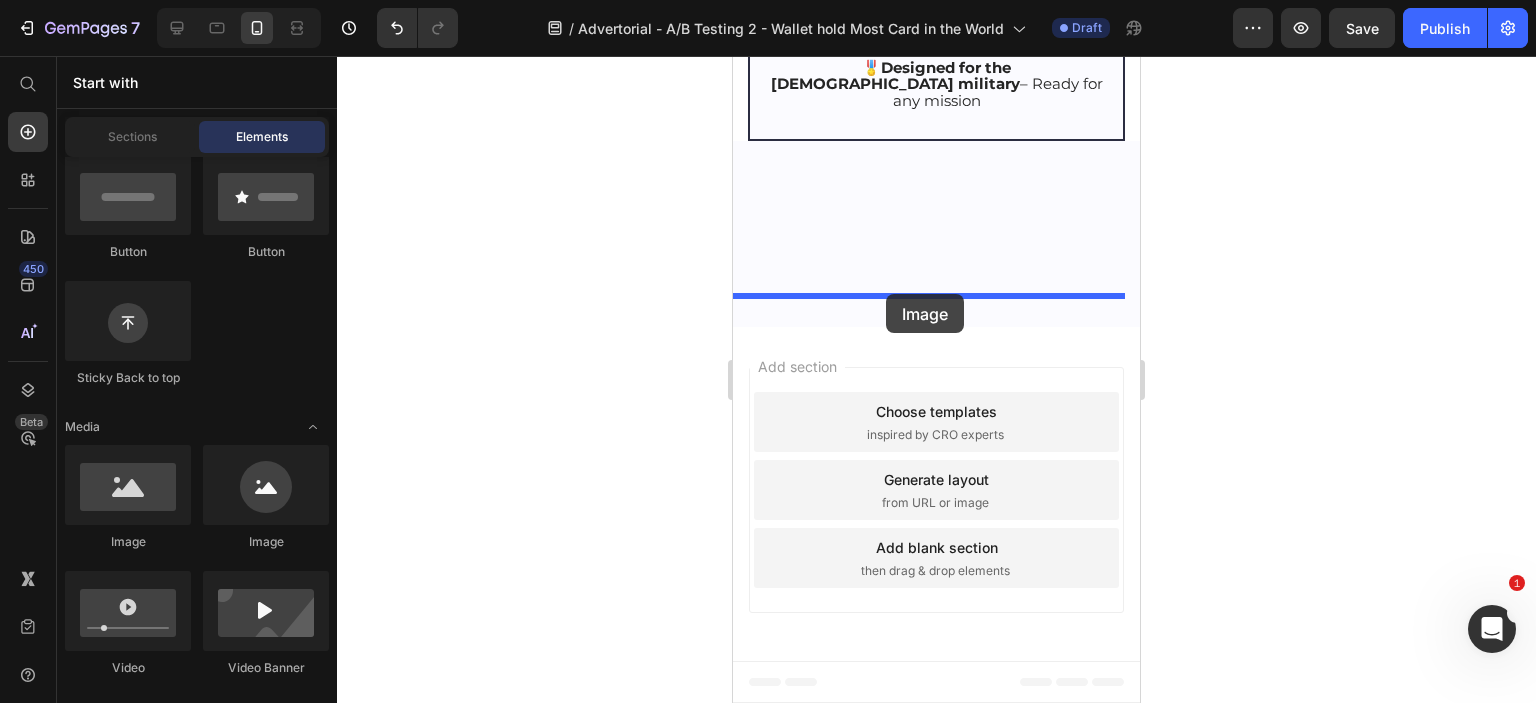 drag, startPoint x: 851, startPoint y: 535, endPoint x: 886, endPoint y: 294, distance: 243.52823 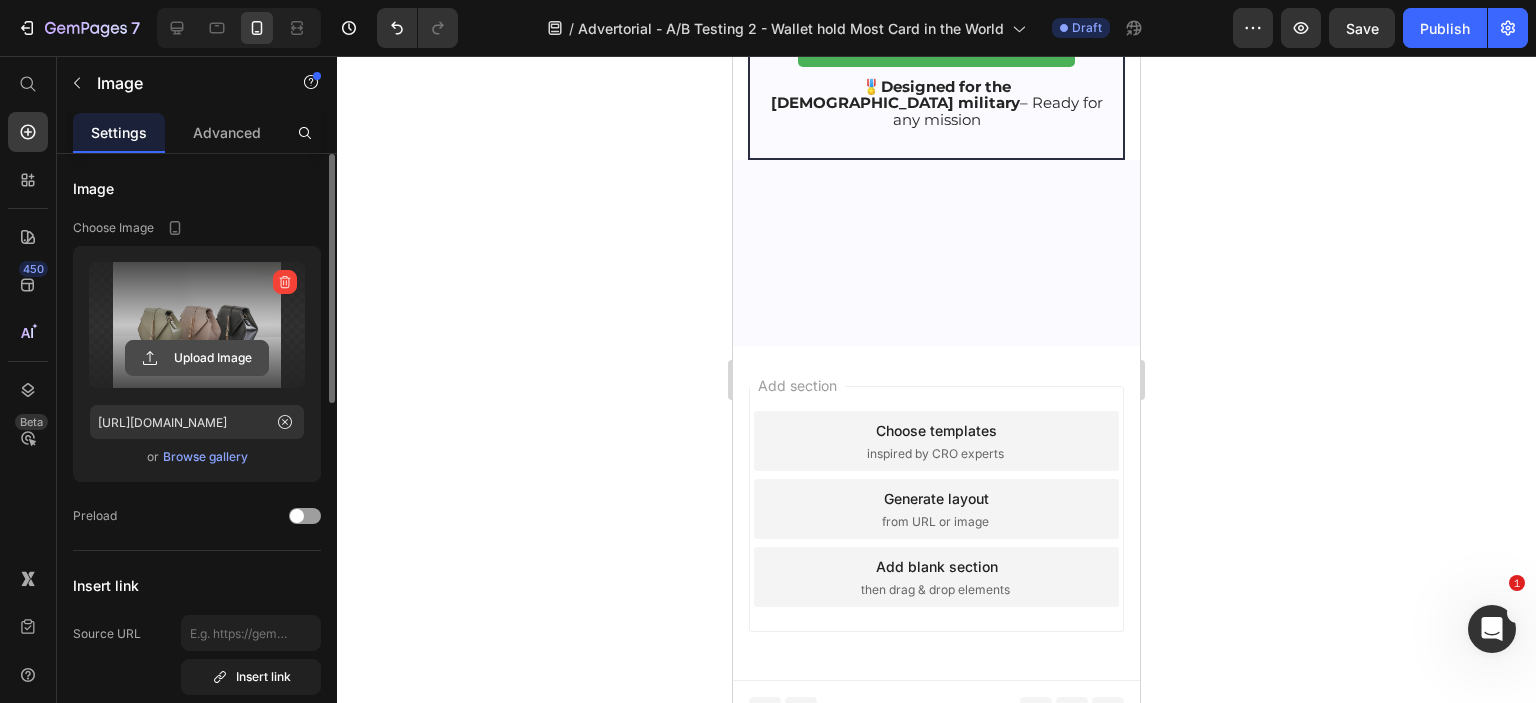 click 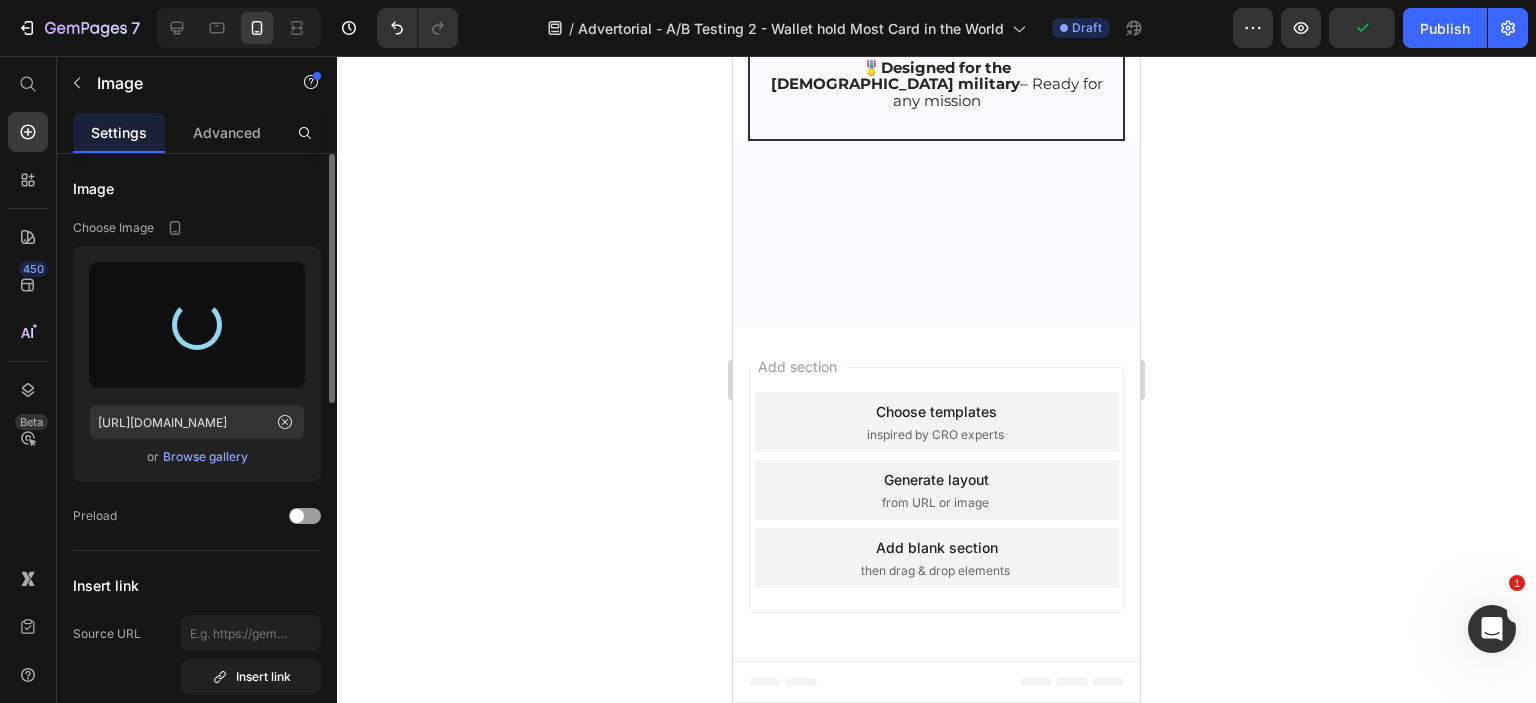 scroll, scrollTop: 10637, scrollLeft: 0, axis: vertical 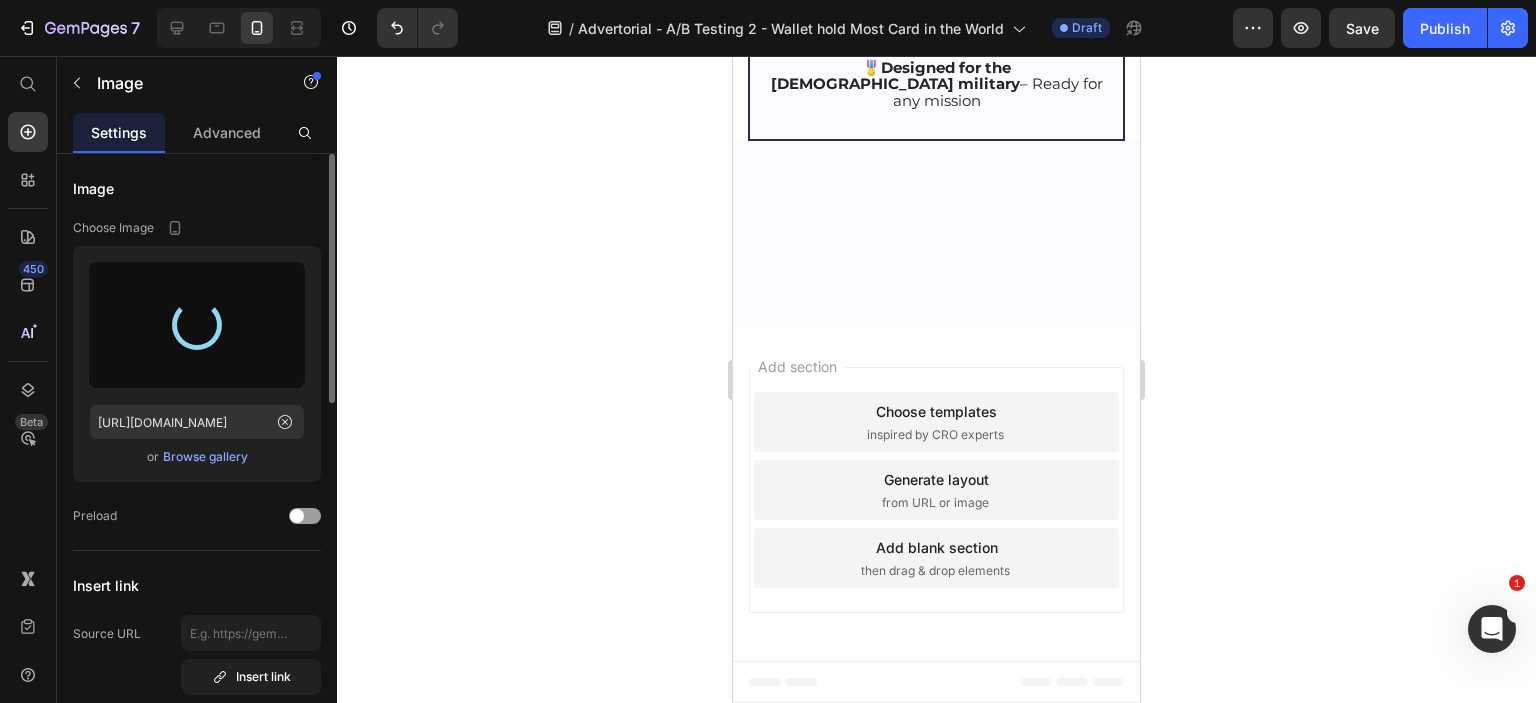 type on "[URL][DOMAIN_NAME]" 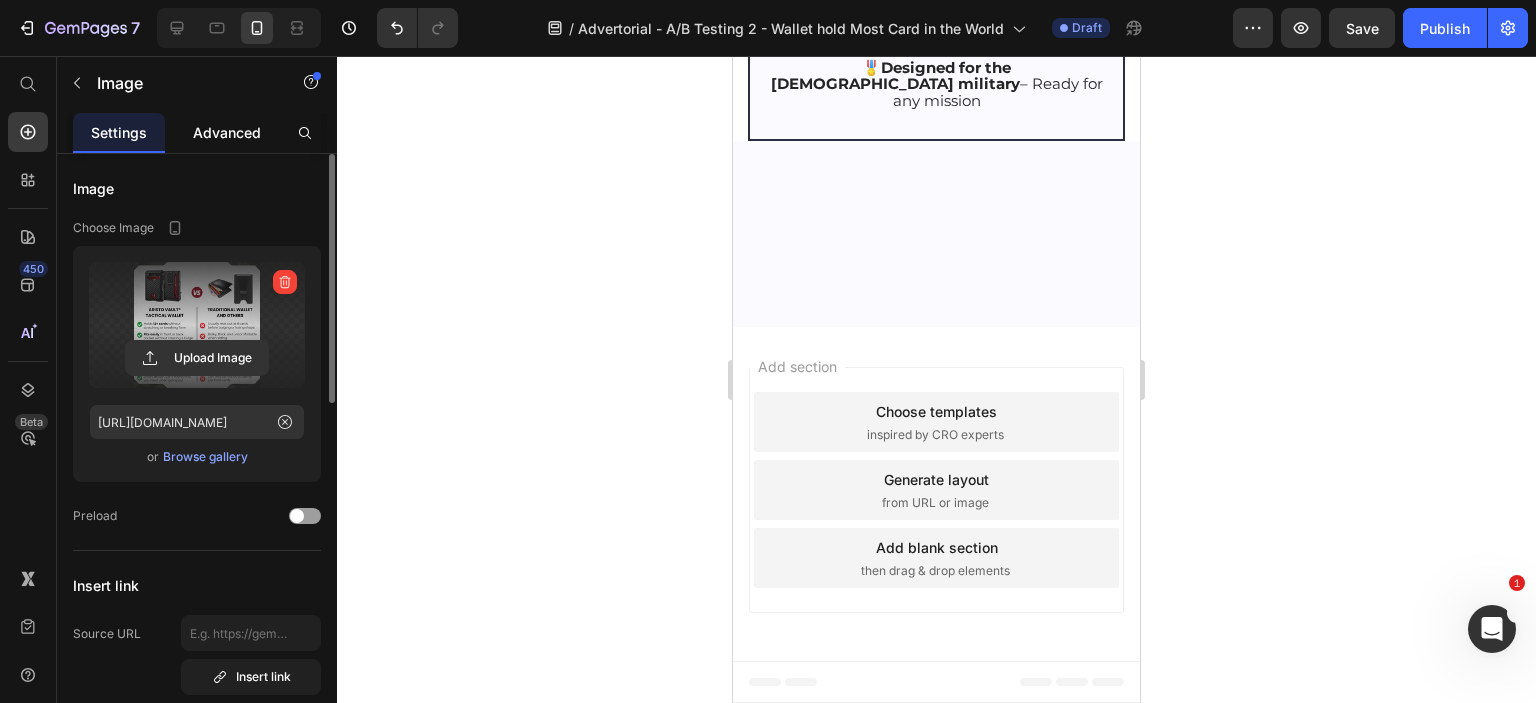 click on "Advanced" at bounding box center [227, 132] 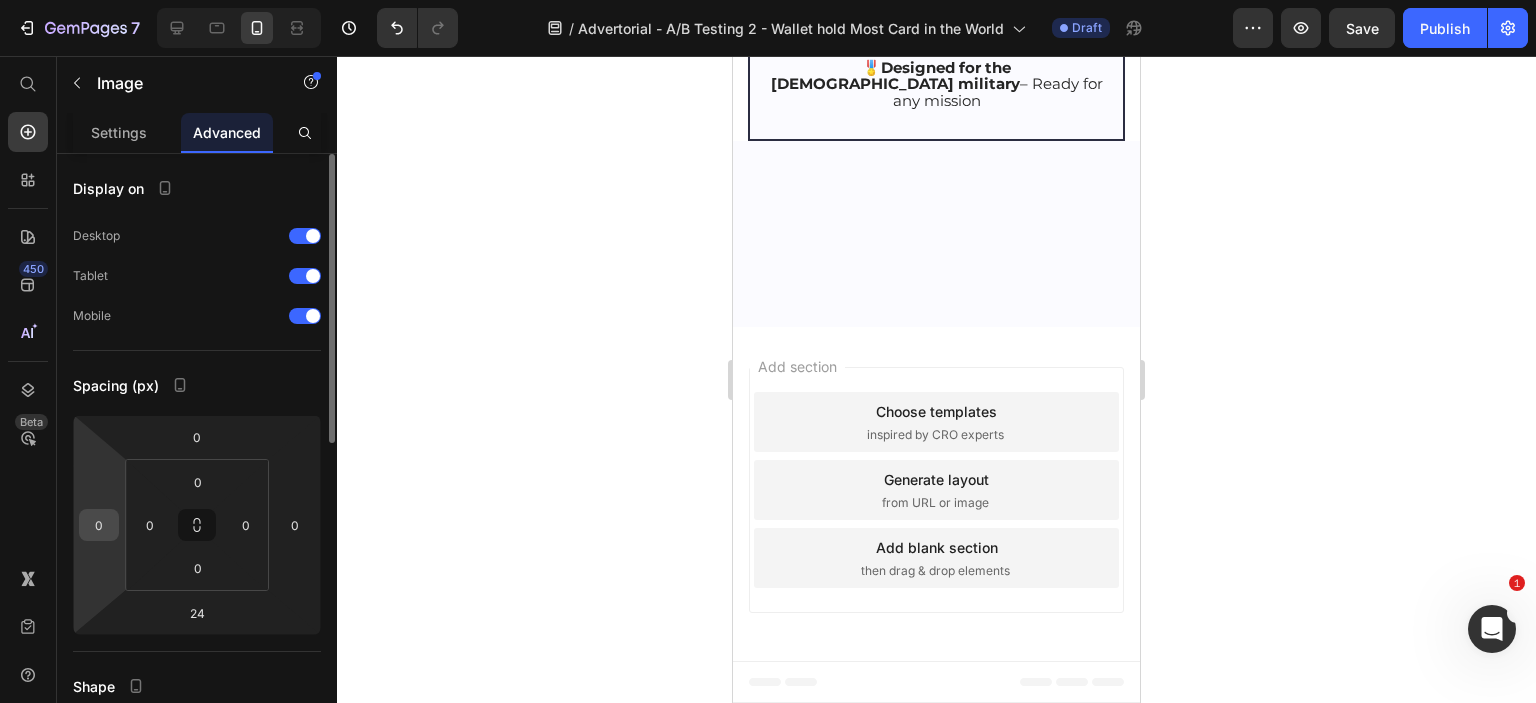 click on "0" at bounding box center [99, 525] 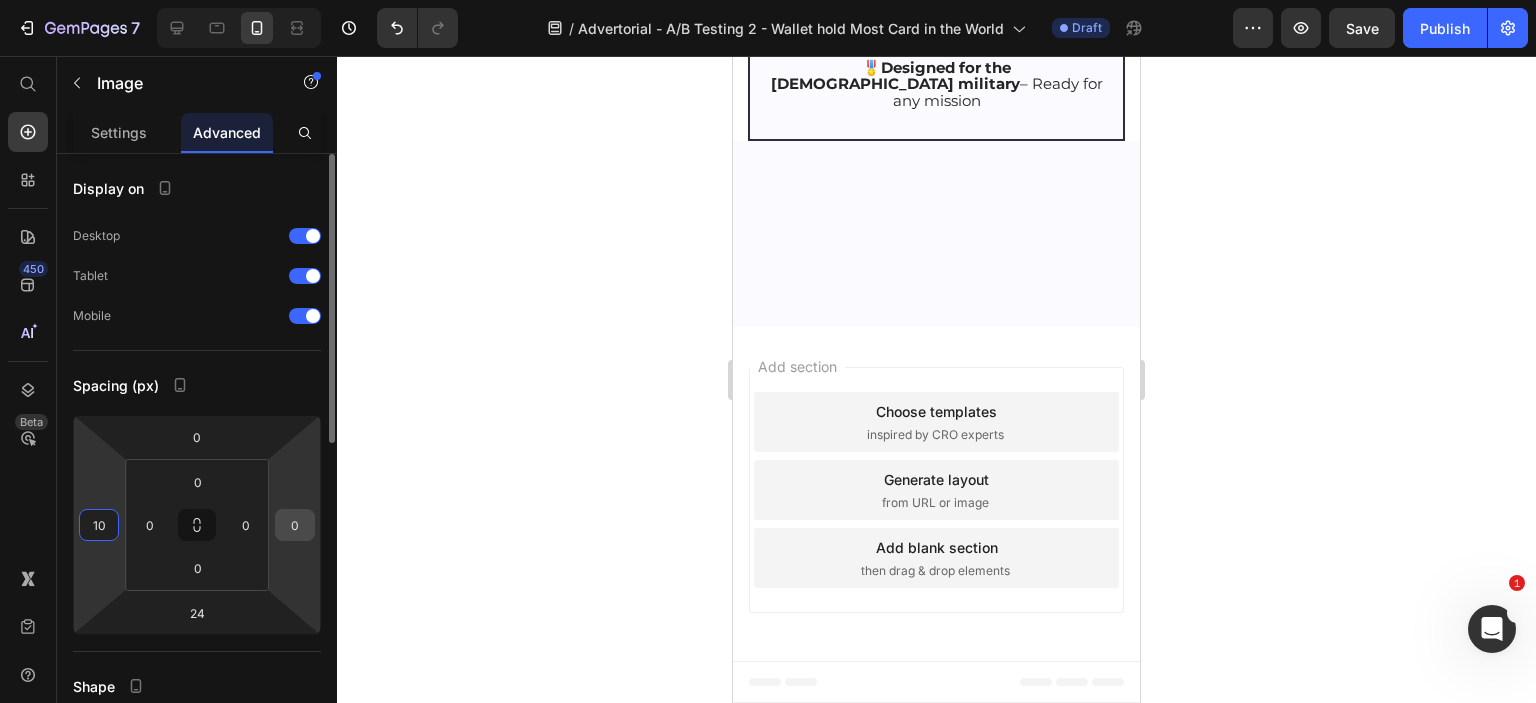 type on "10" 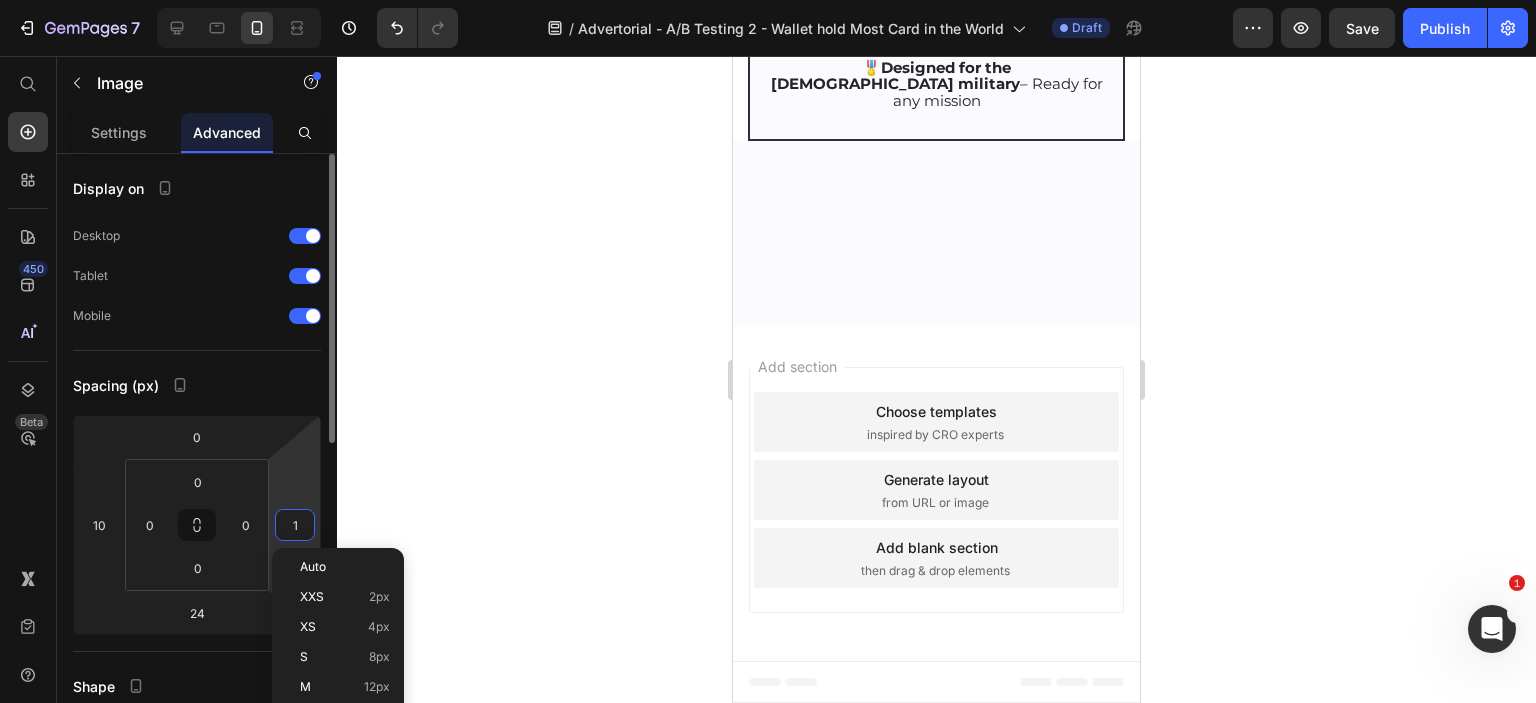 type on "10" 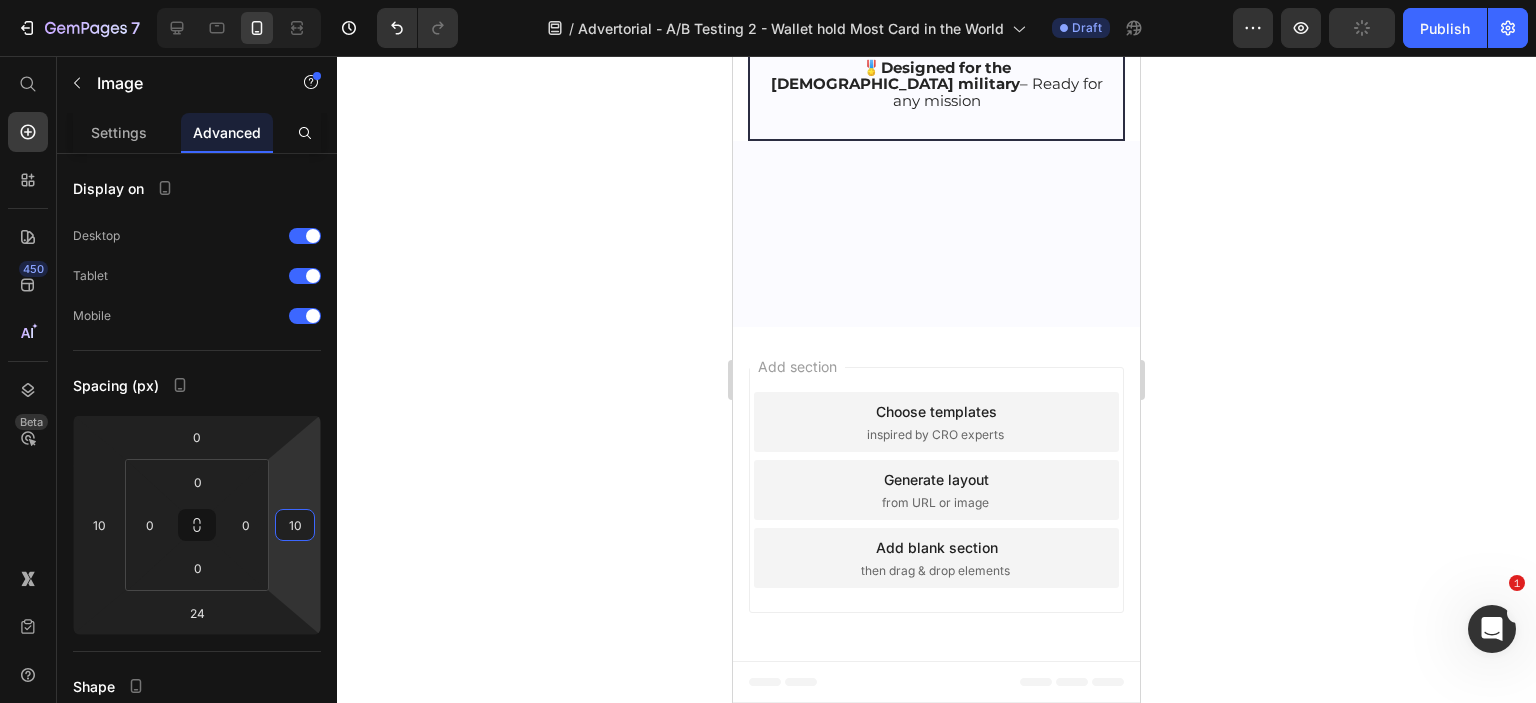 click 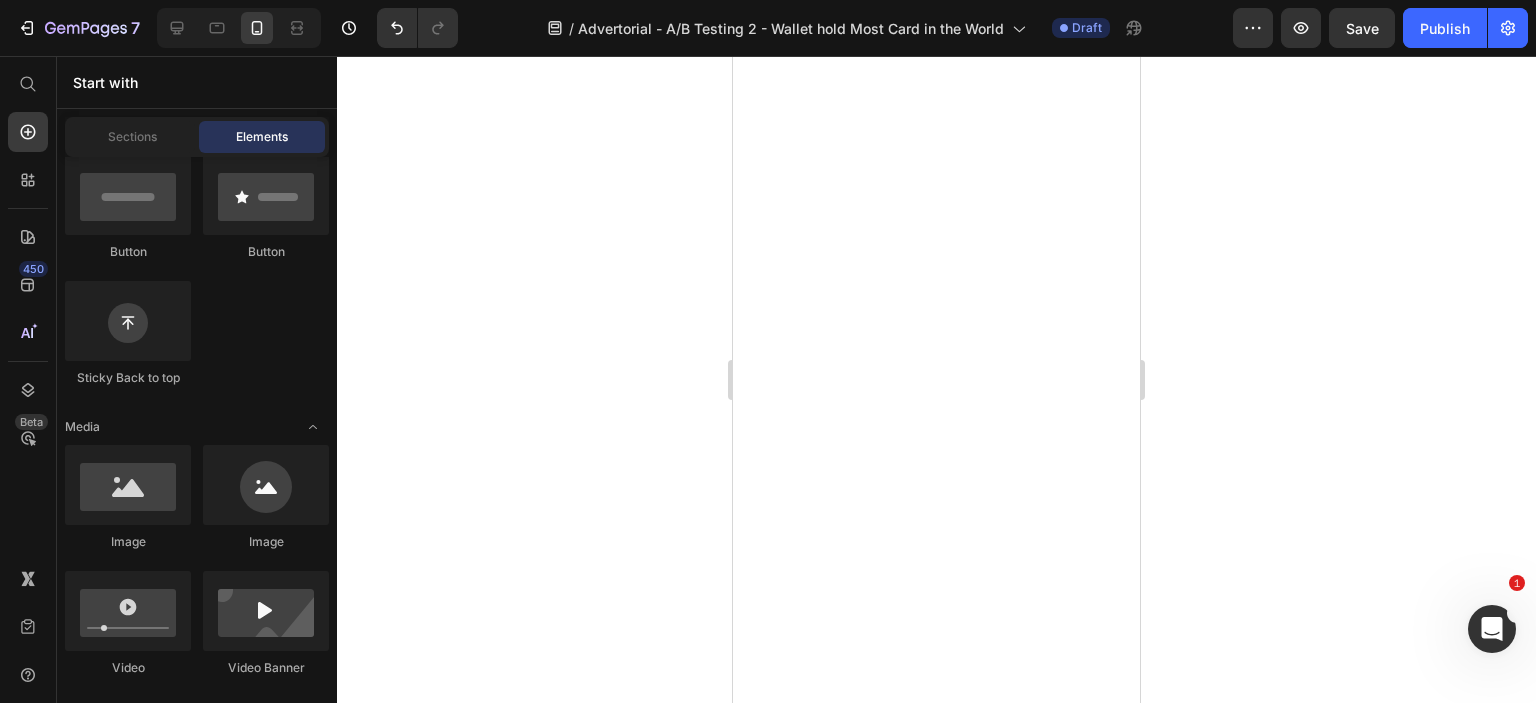 scroll, scrollTop: 10537, scrollLeft: 0, axis: vertical 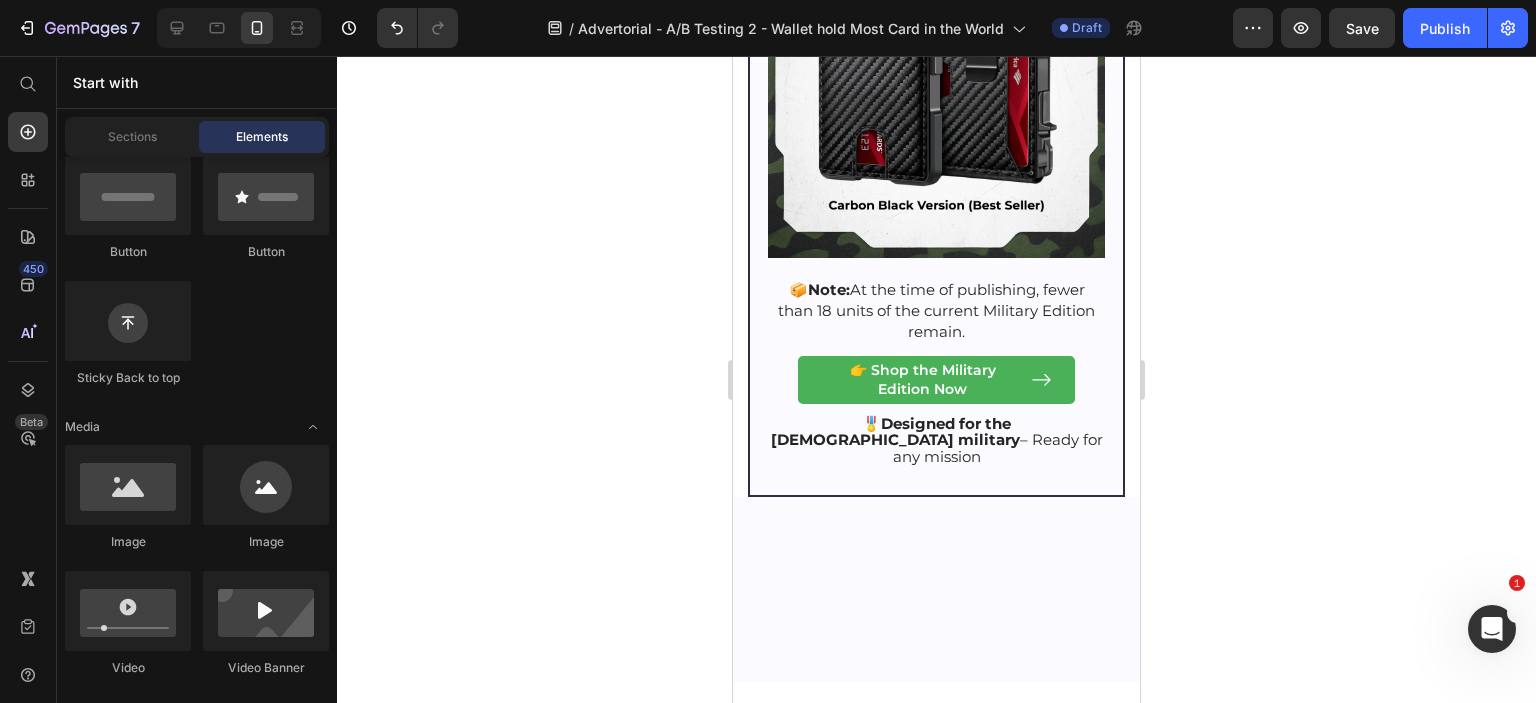 click 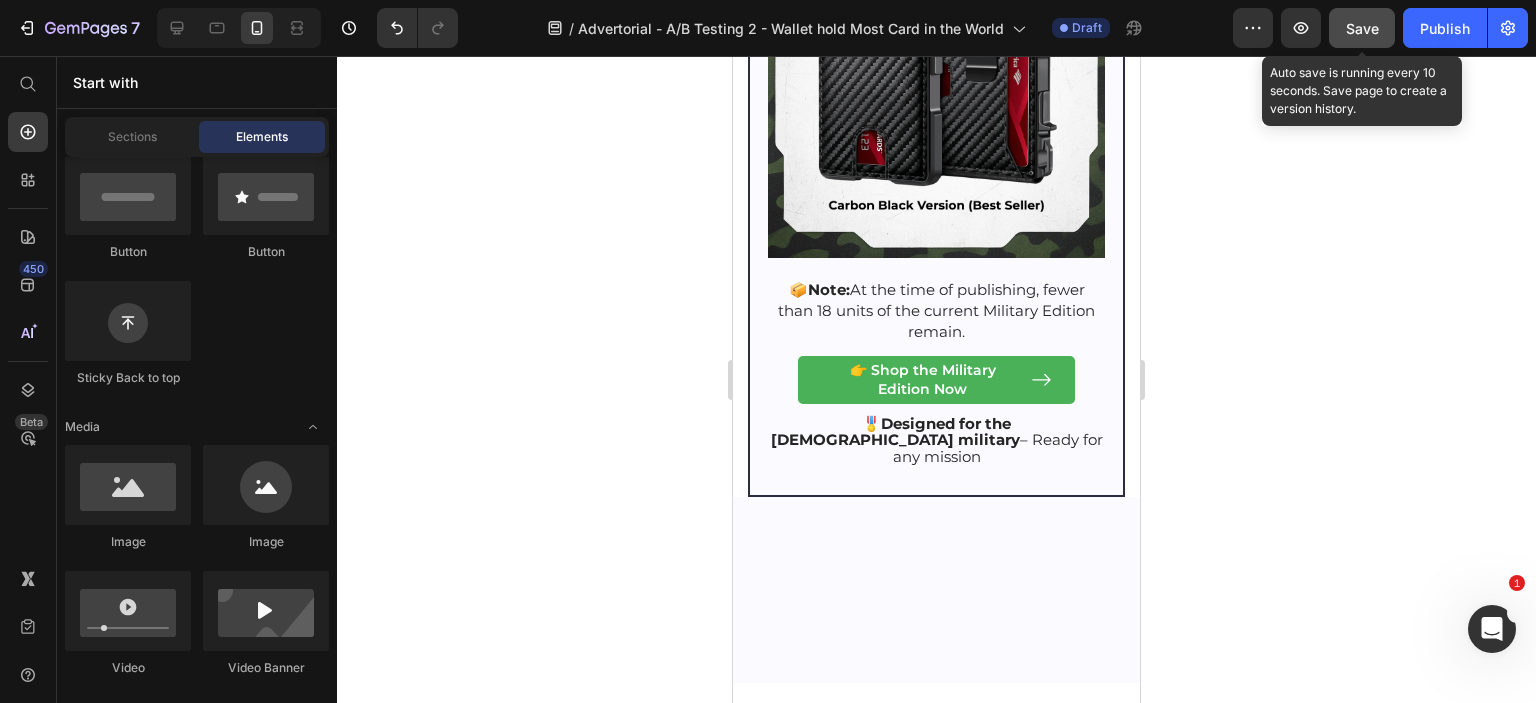 click on "Save" at bounding box center [1362, 28] 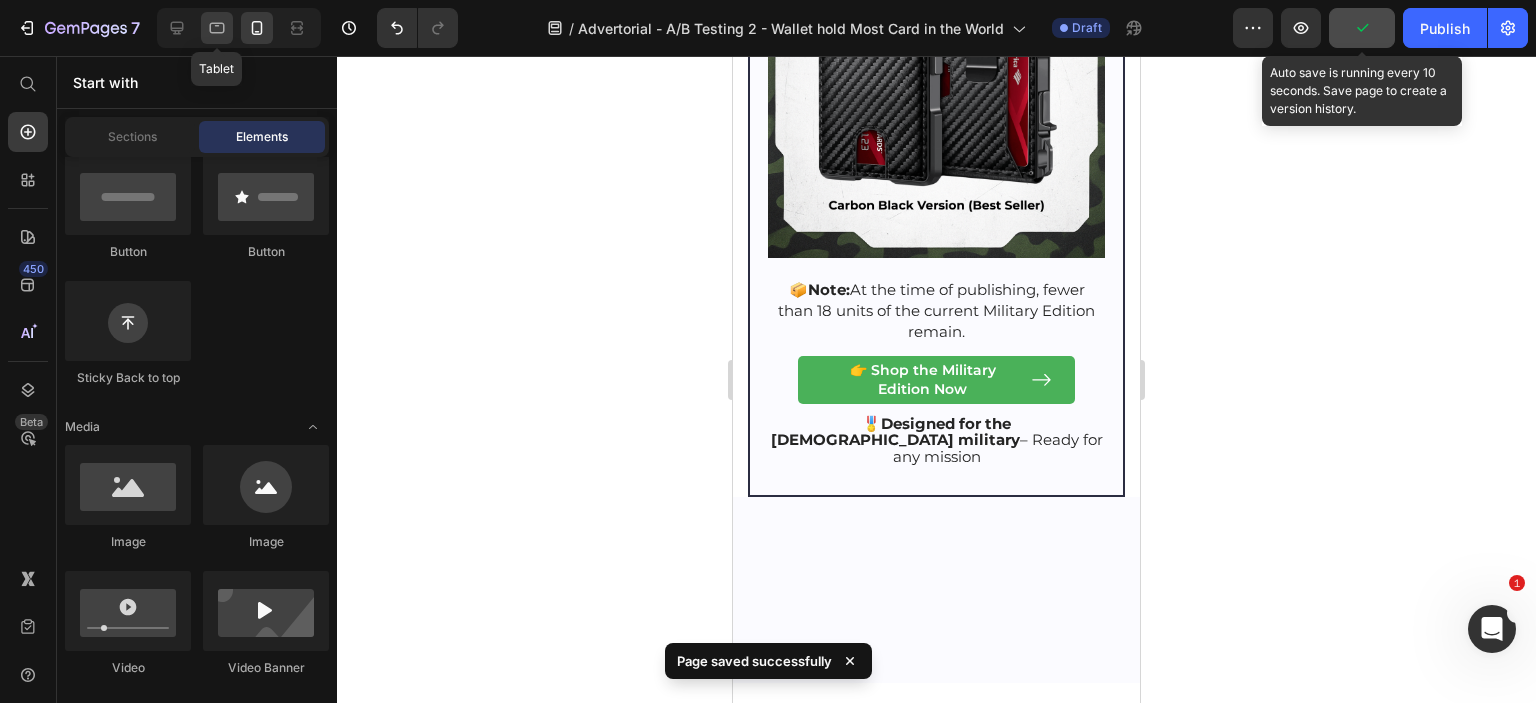 click 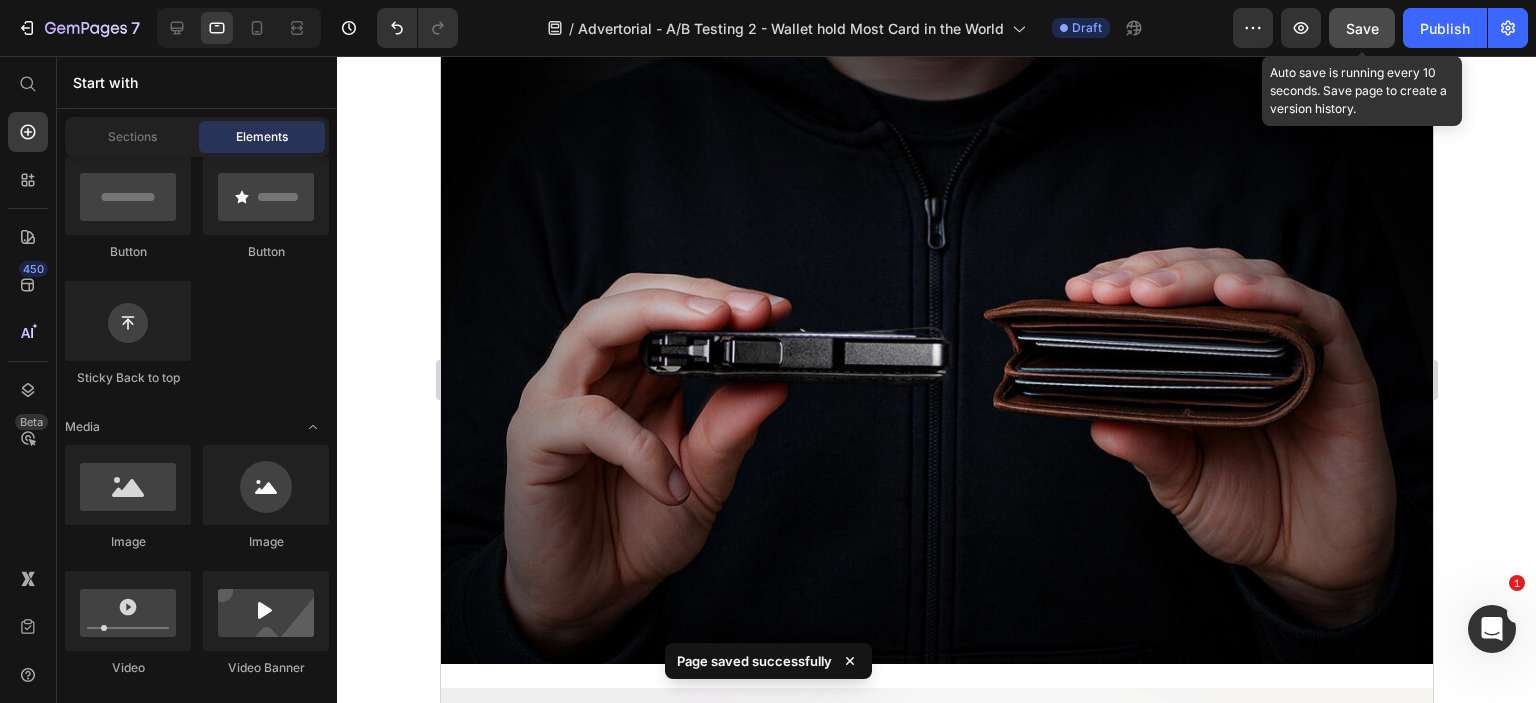 scroll, scrollTop: 9009, scrollLeft: 0, axis: vertical 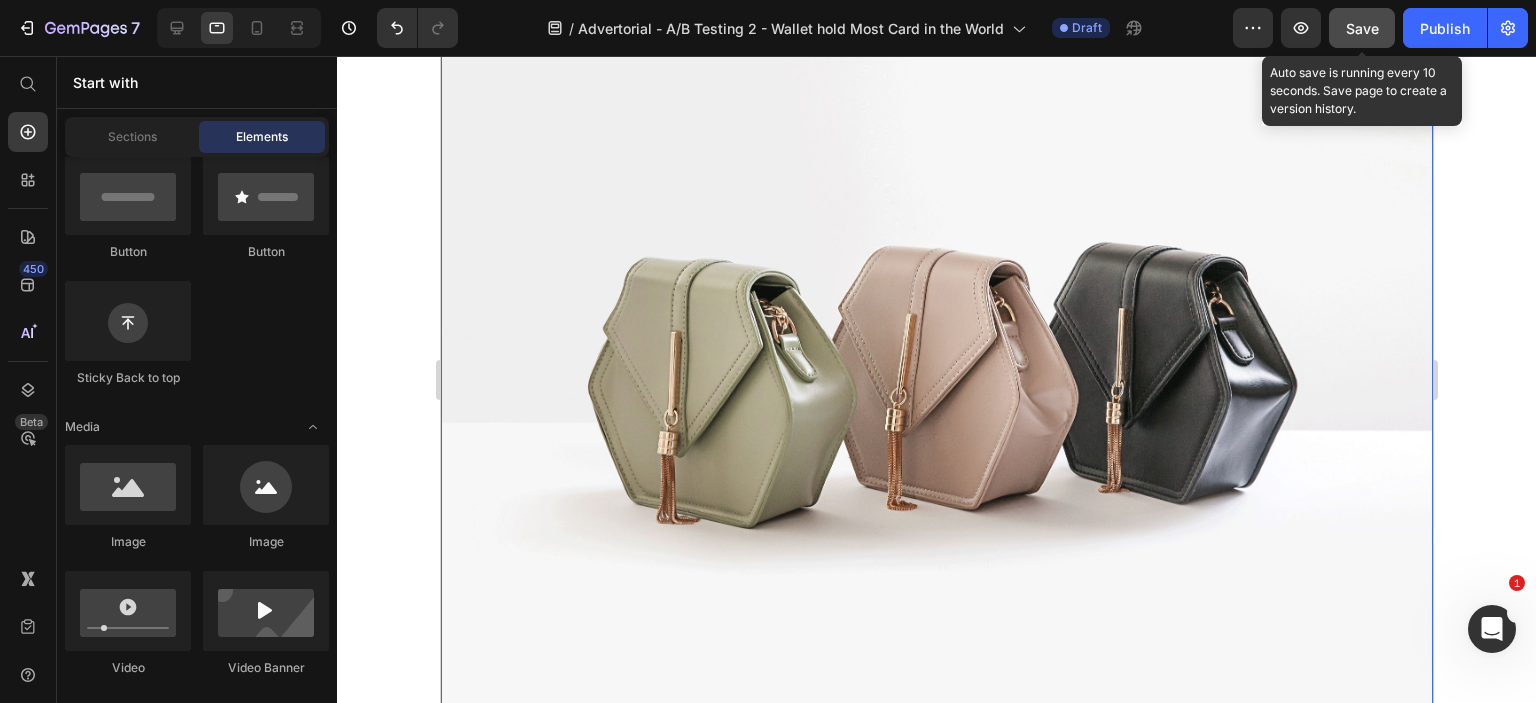 click at bounding box center (936, 360) 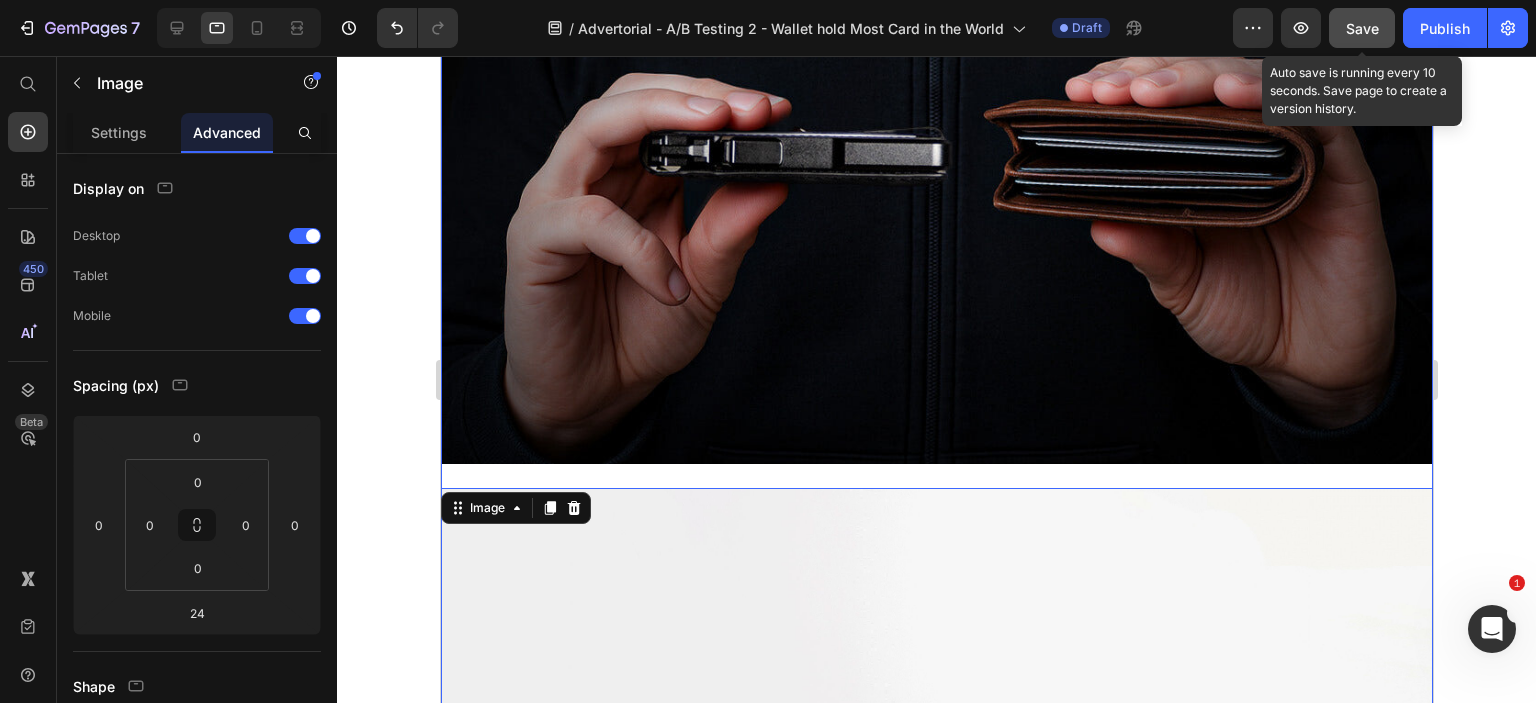 scroll, scrollTop: 8609, scrollLeft: 0, axis: vertical 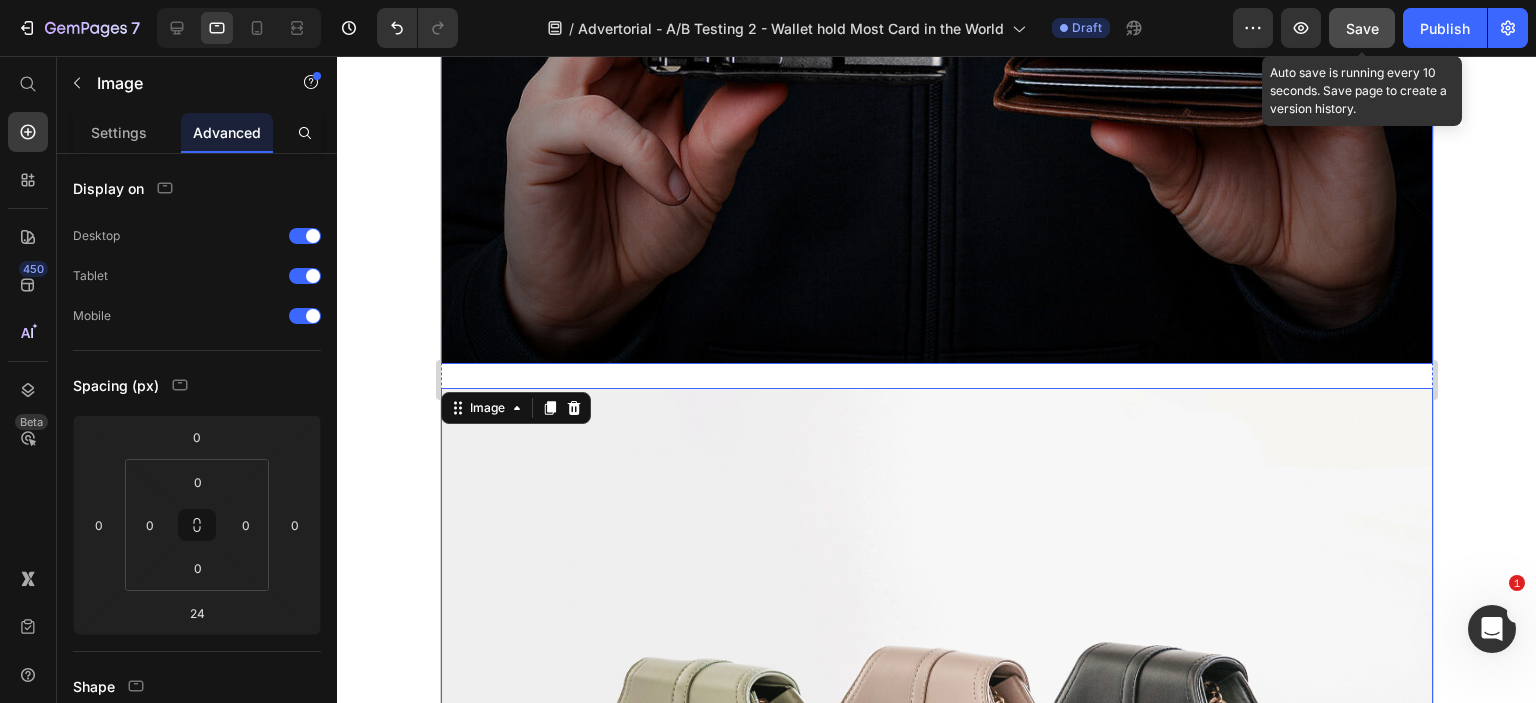 click at bounding box center (936, 41) 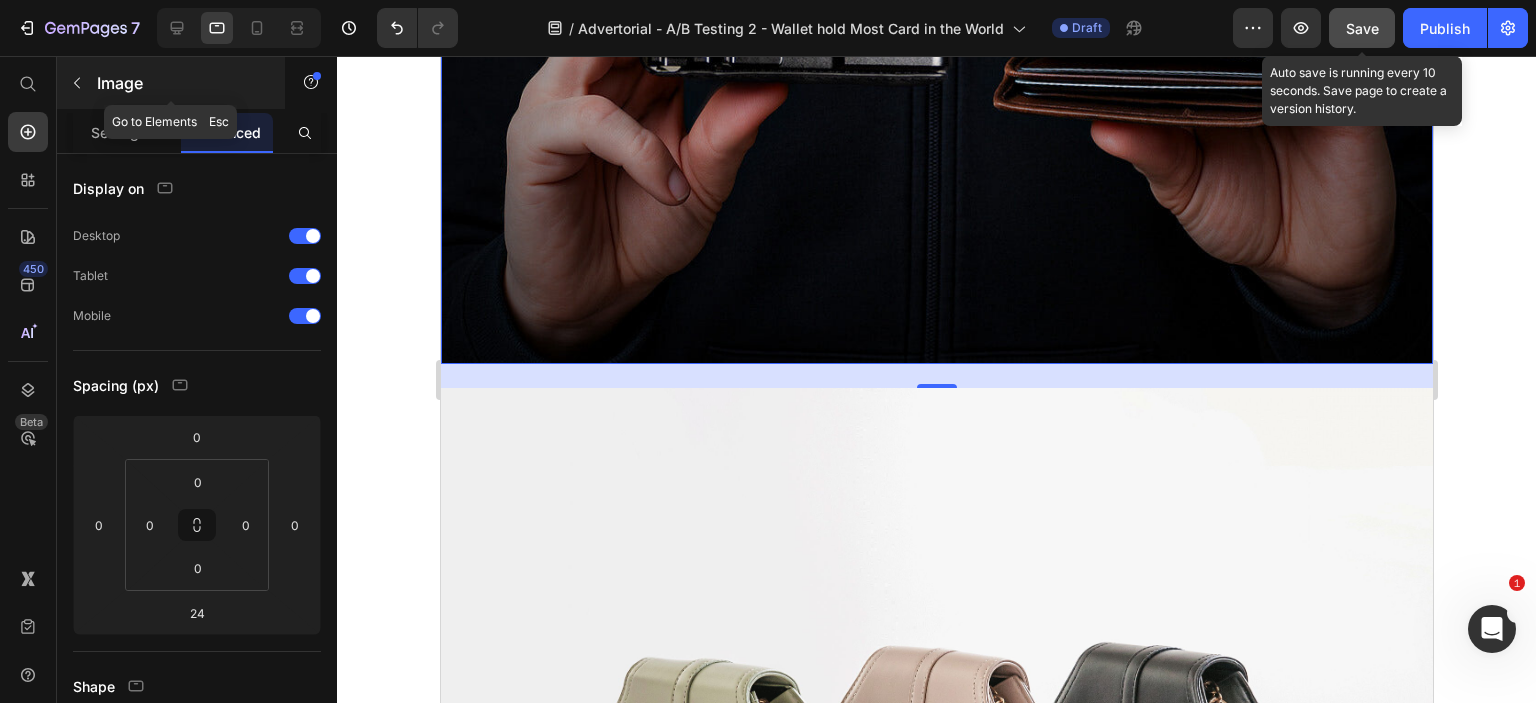 click on "Image" at bounding box center [171, 83] 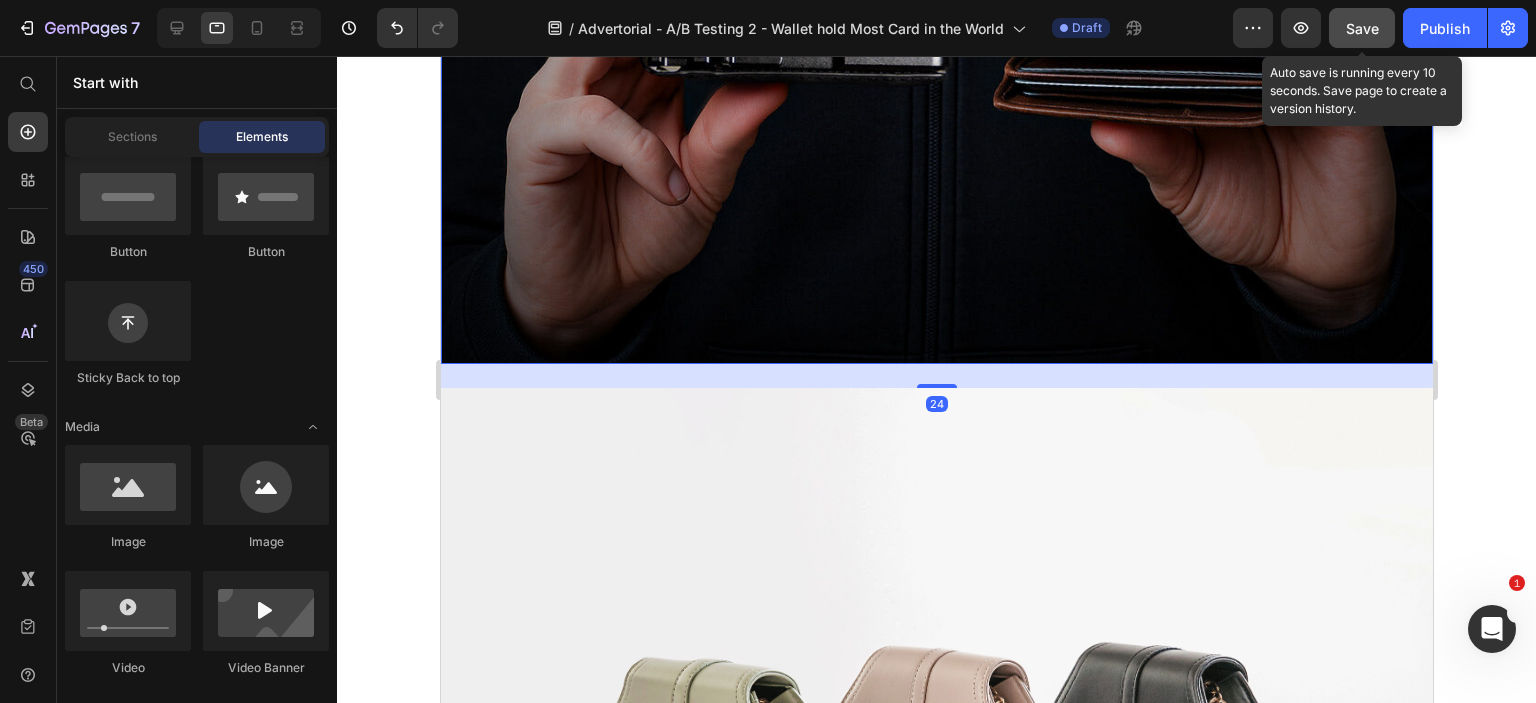click at bounding box center (936, 41) 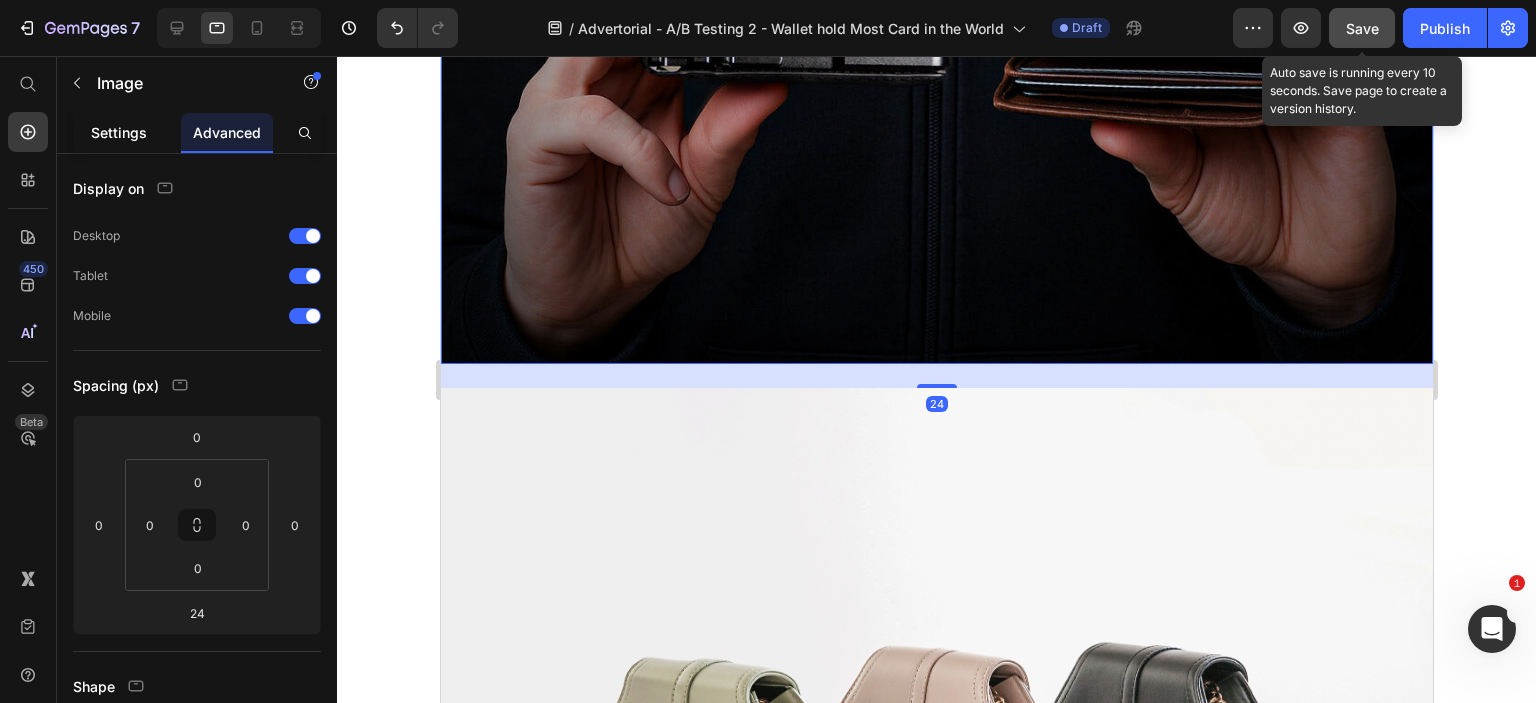 click on "Settings" at bounding box center [119, 132] 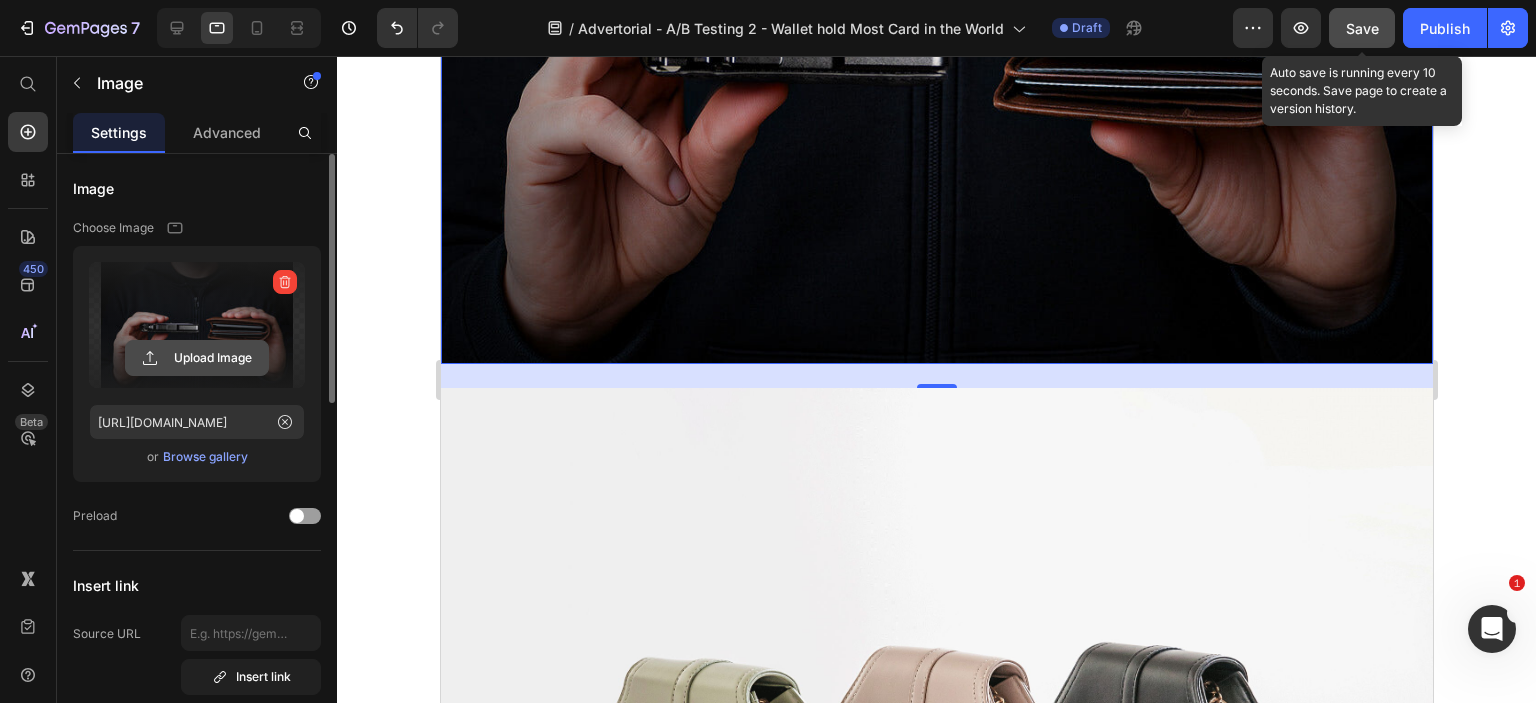 click 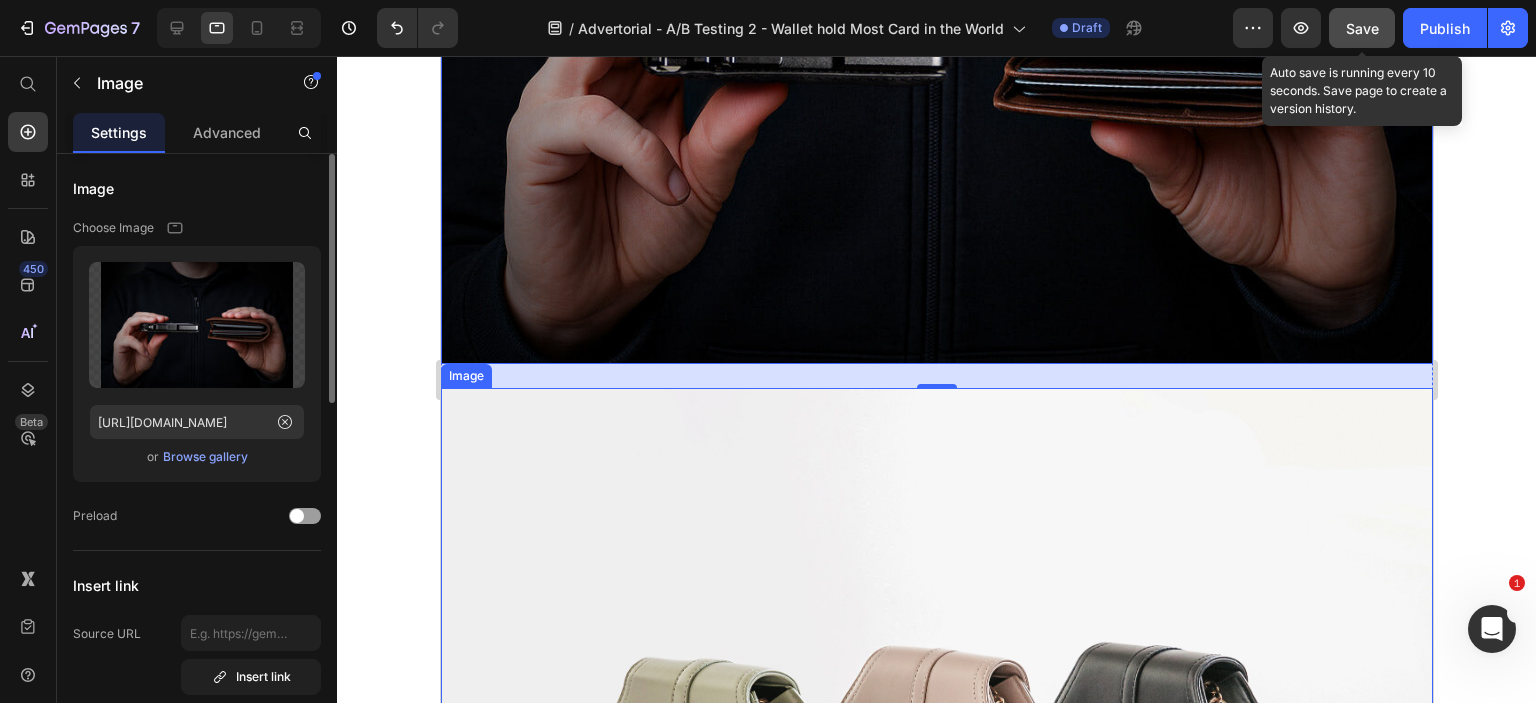 click on "Browse gallery" at bounding box center (205, 457) 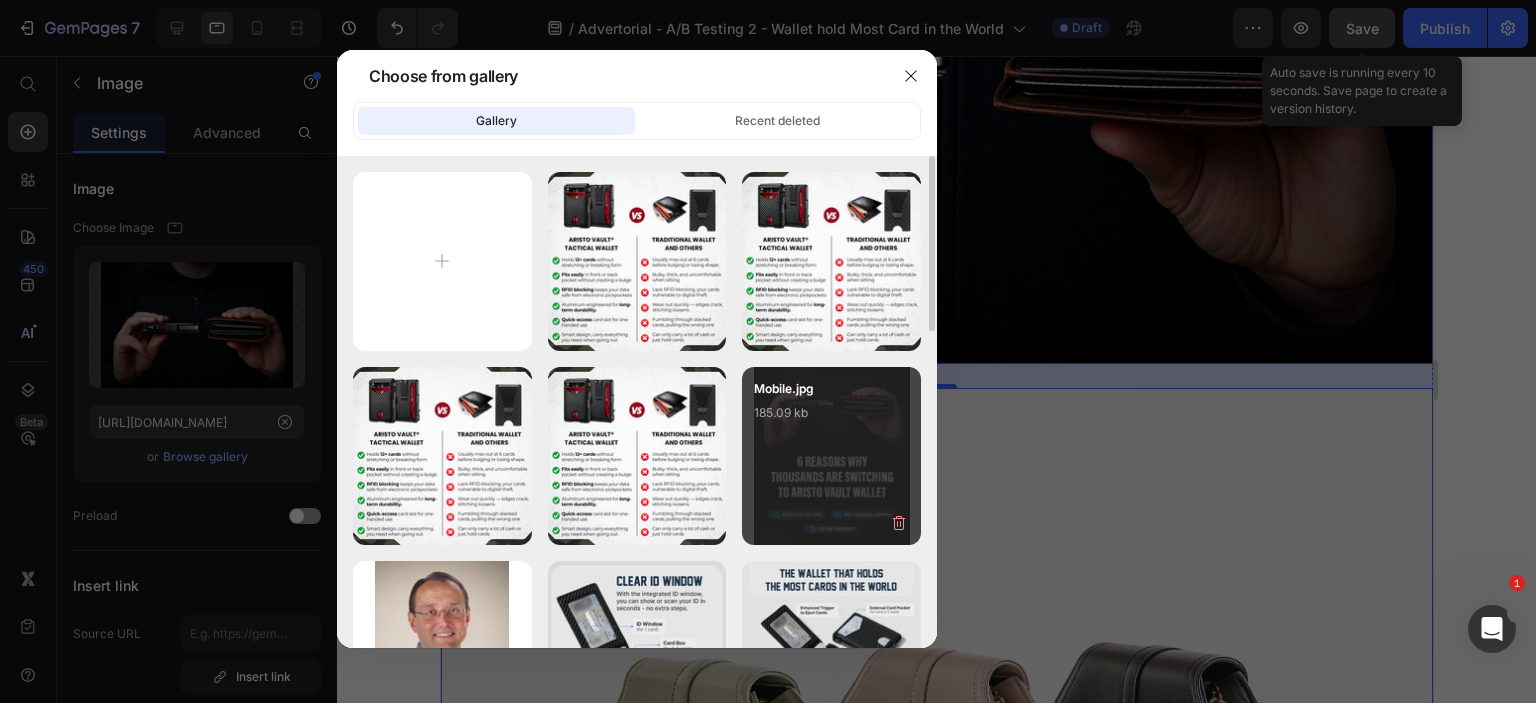 click on "185.09 kb" at bounding box center (831, 413) 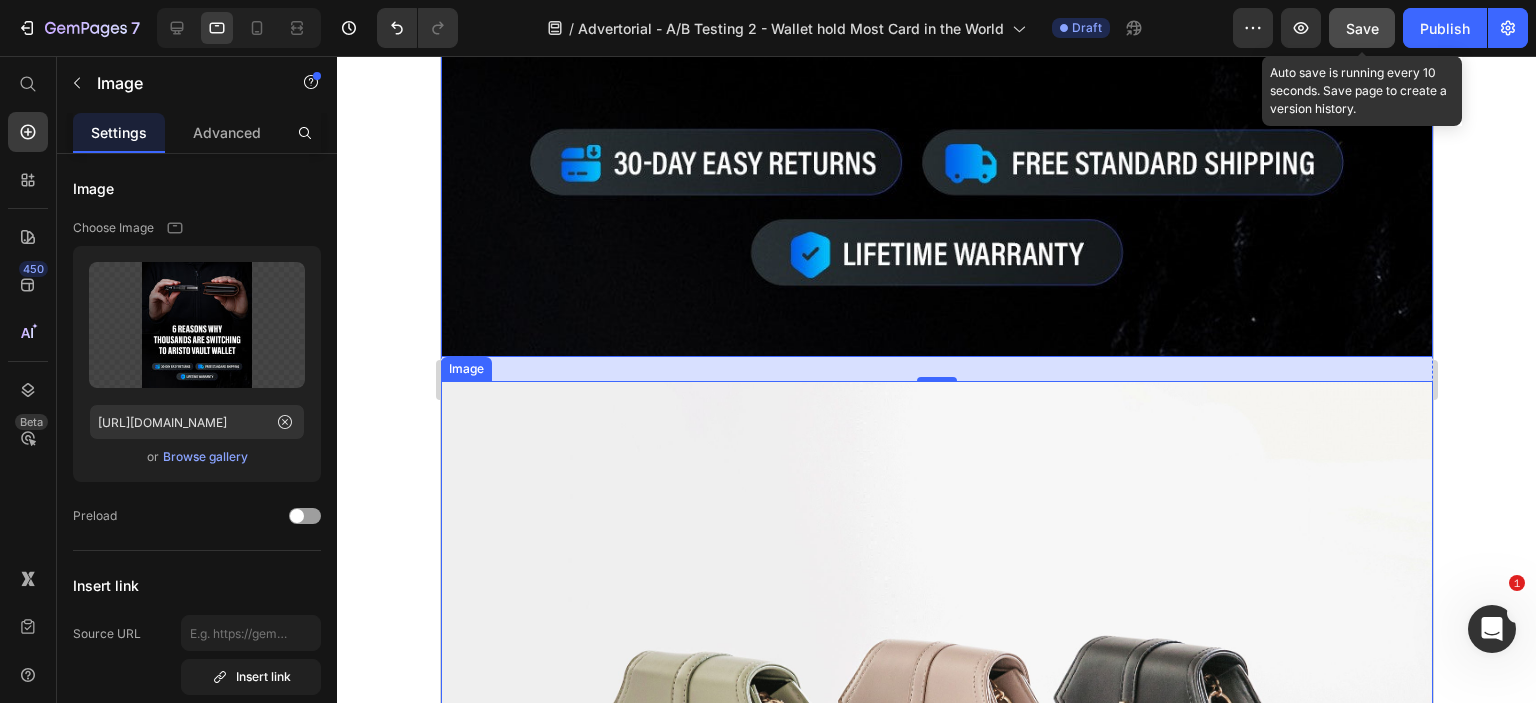 scroll, scrollTop: 9209, scrollLeft: 0, axis: vertical 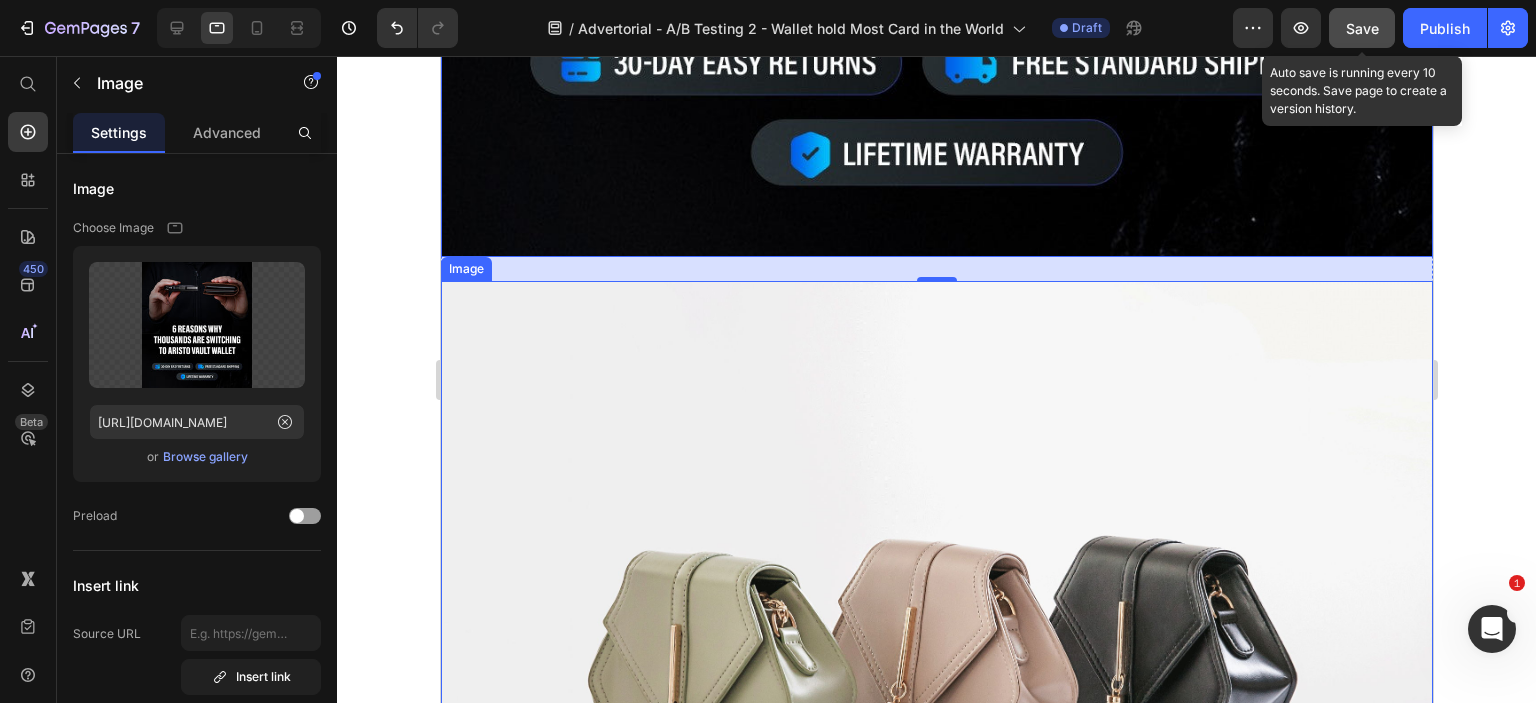 click at bounding box center [936, 653] 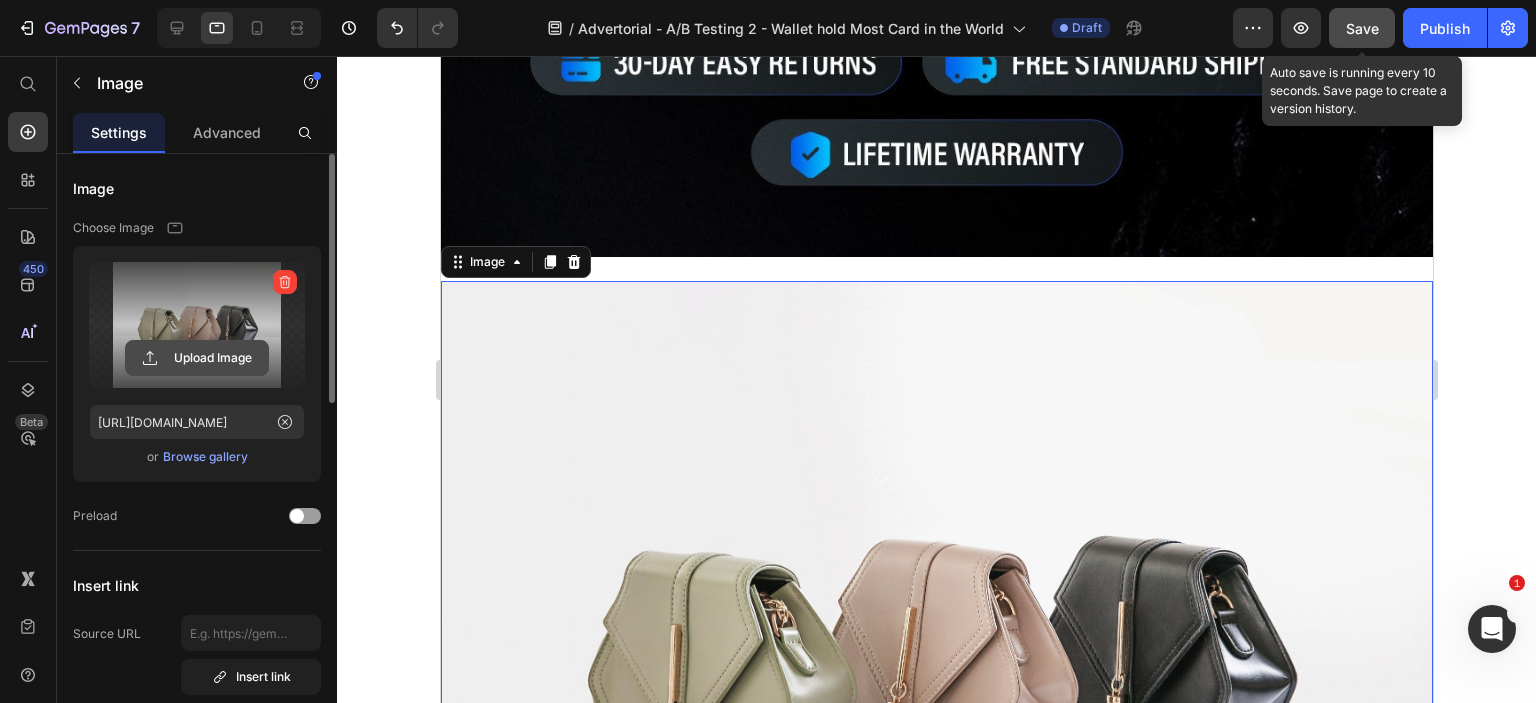 click 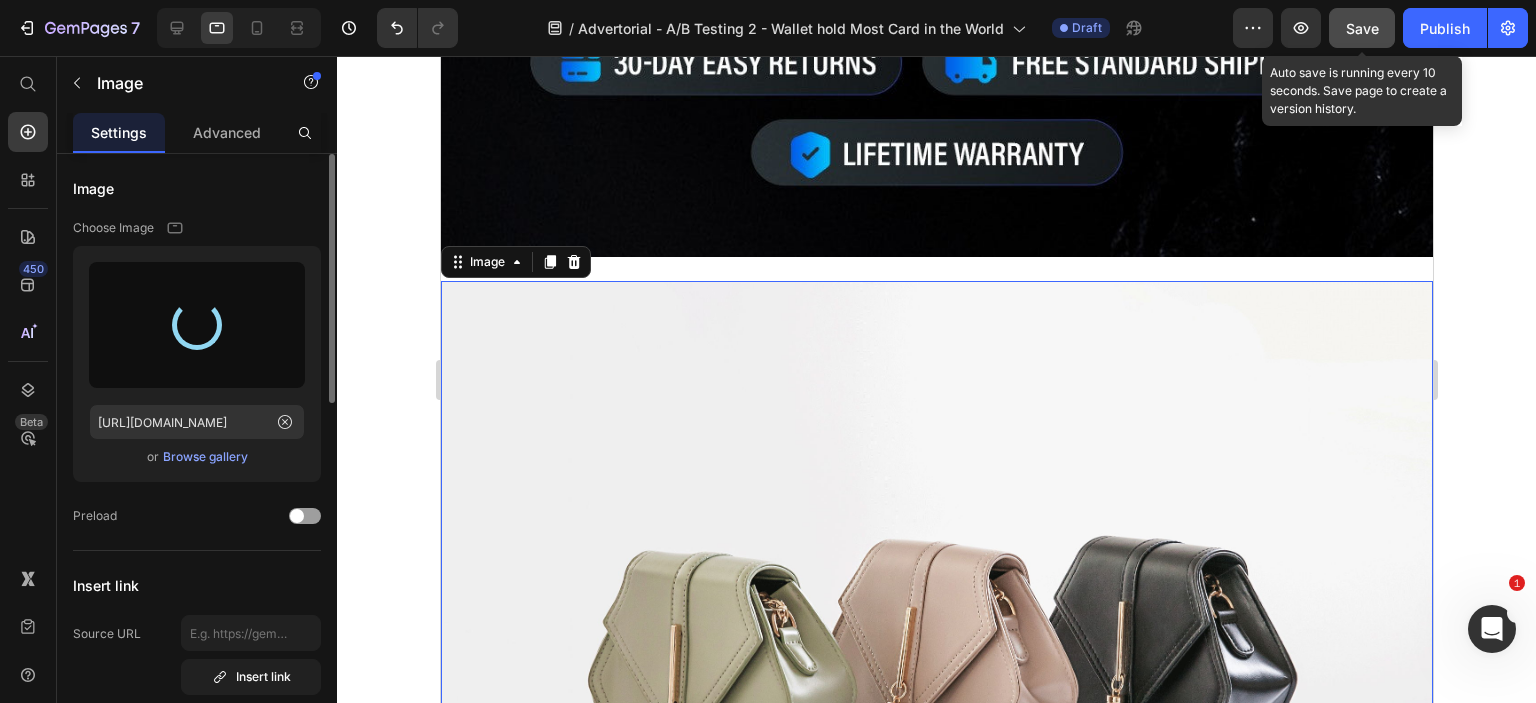 type on "[URL][DOMAIN_NAME]" 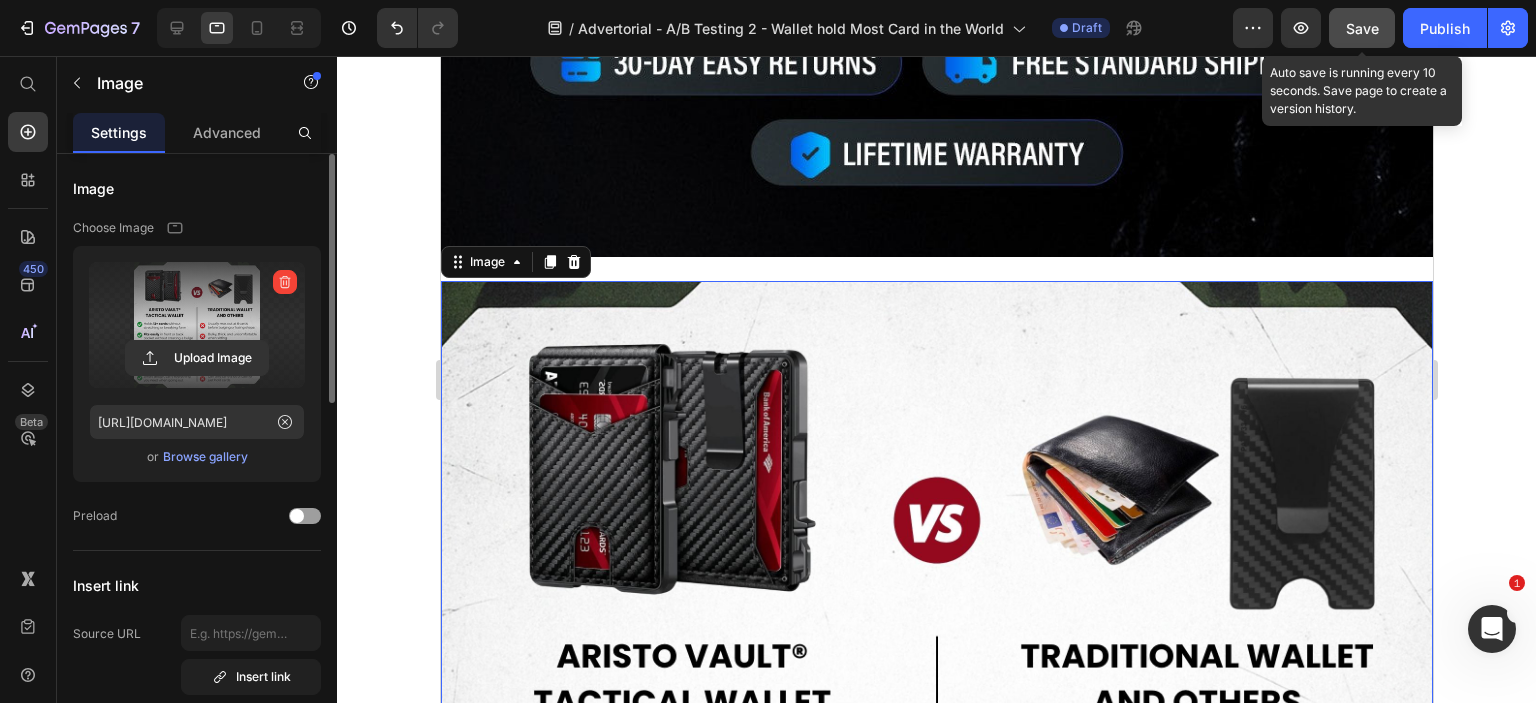 scroll, scrollTop: 8909, scrollLeft: 0, axis: vertical 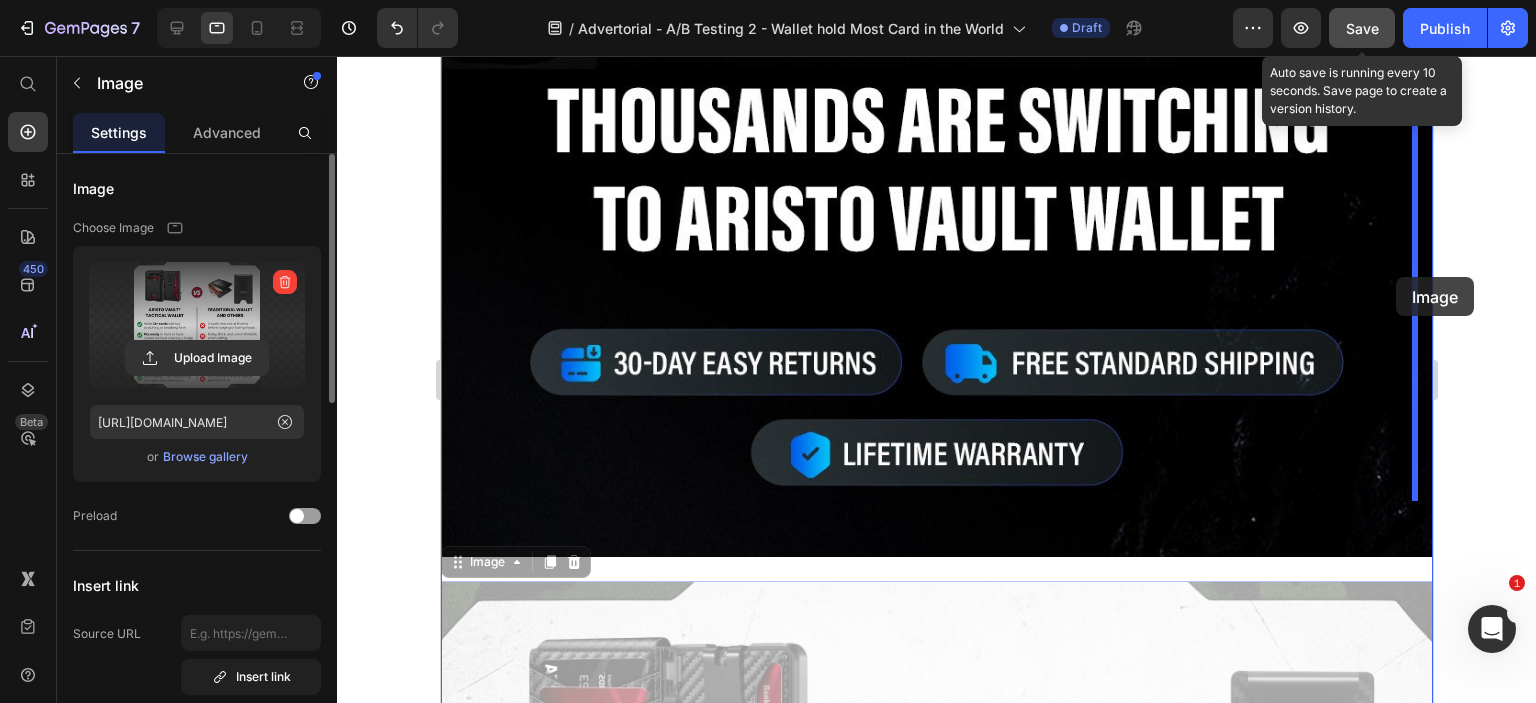drag, startPoint x: 822, startPoint y: 639, endPoint x: 1395, endPoint y: 277, distance: 677.7706 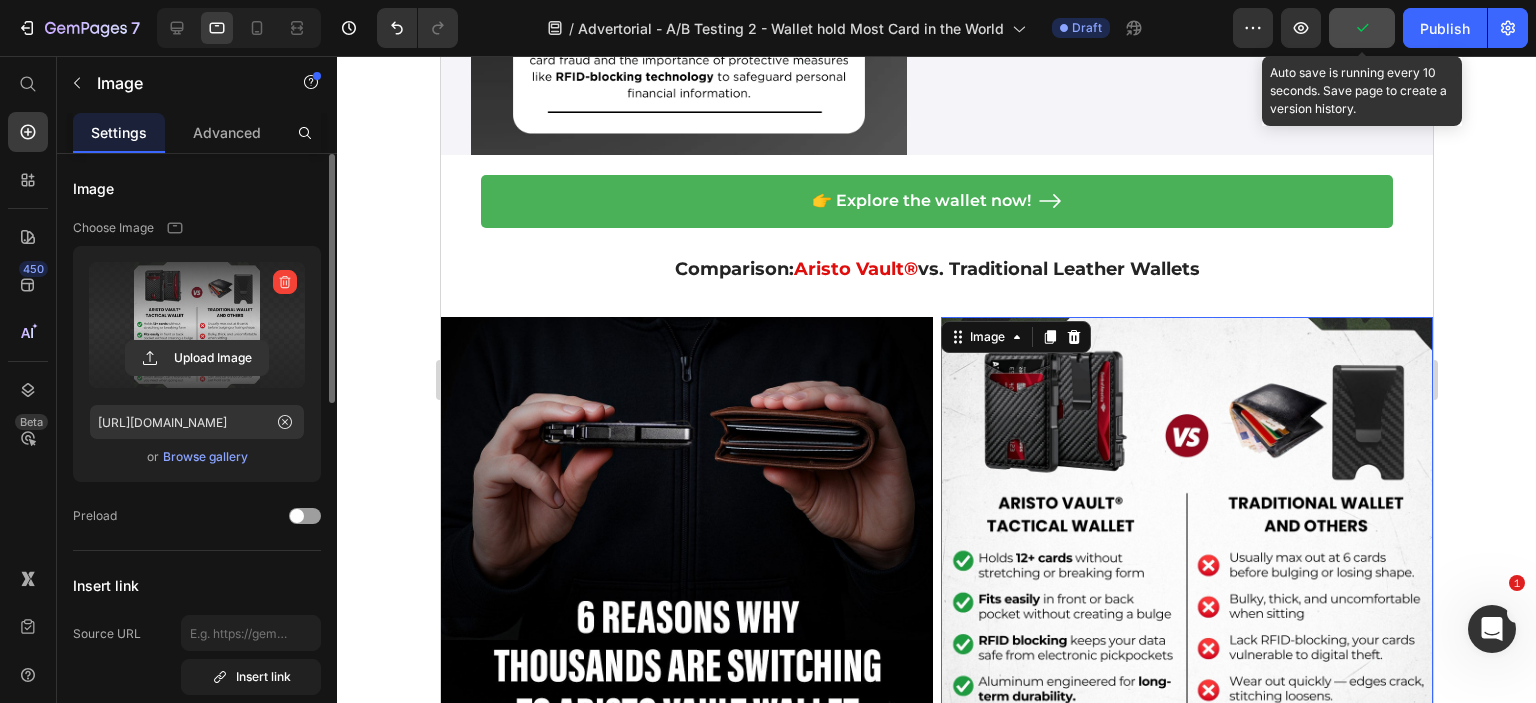 scroll, scrollTop: 8309, scrollLeft: 0, axis: vertical 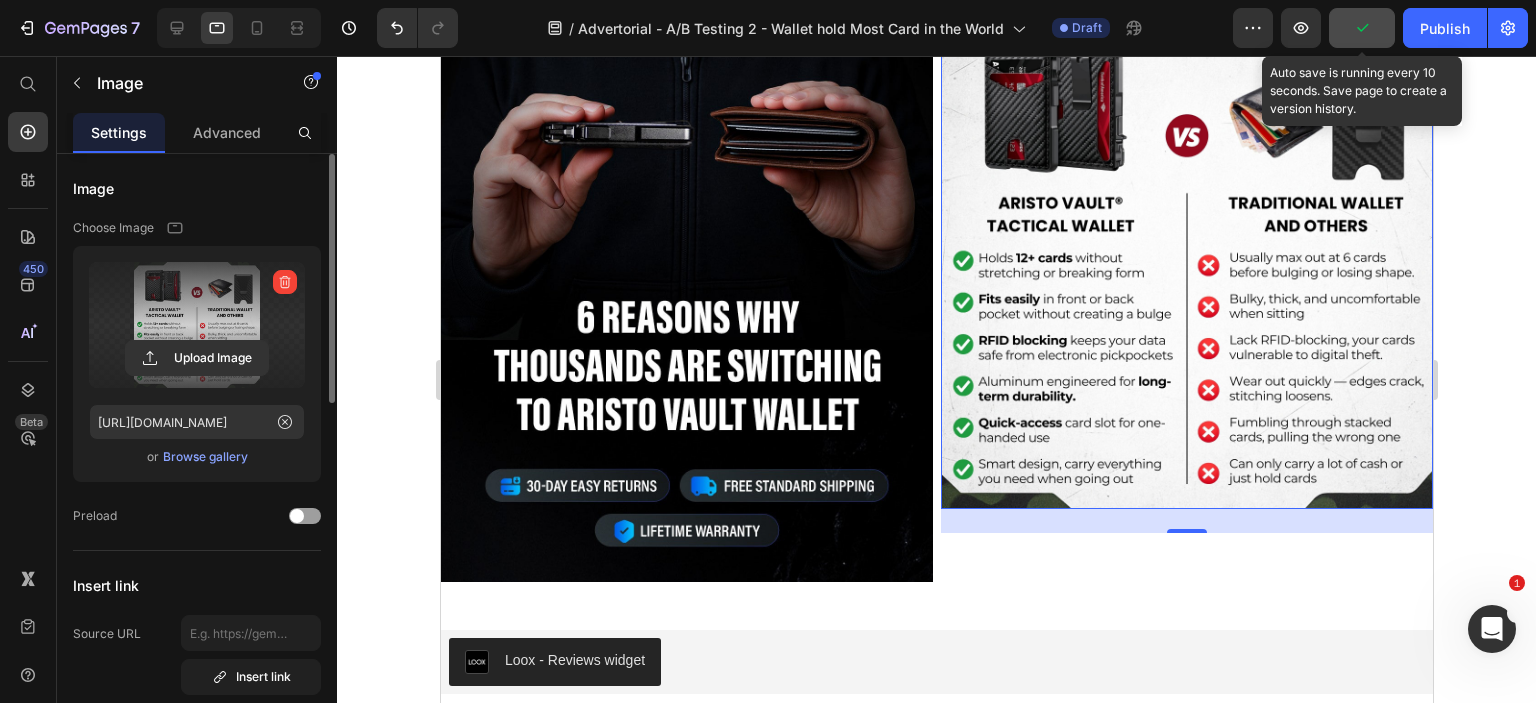 click at bounding box center [1186, 263] 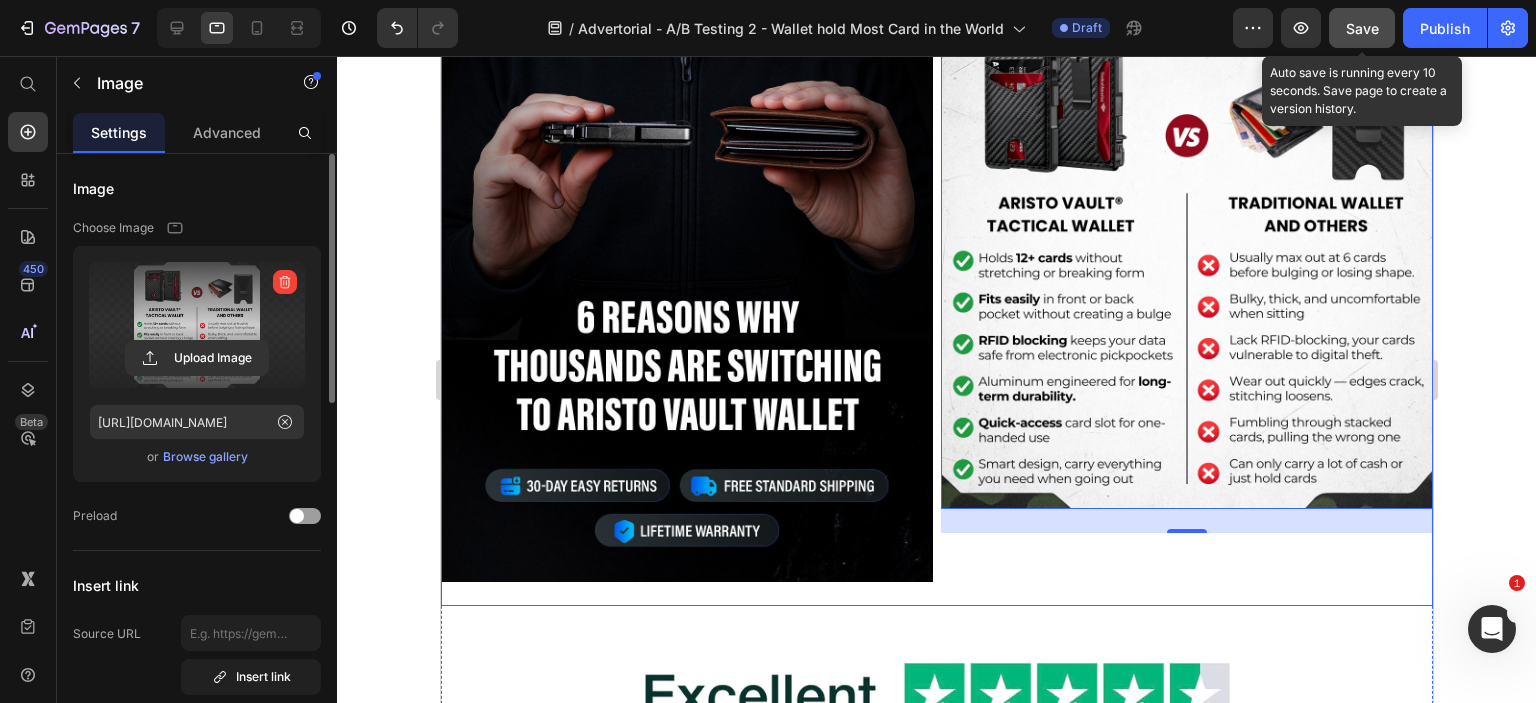 click on "Image   24" at bounding box center [1186, 312] 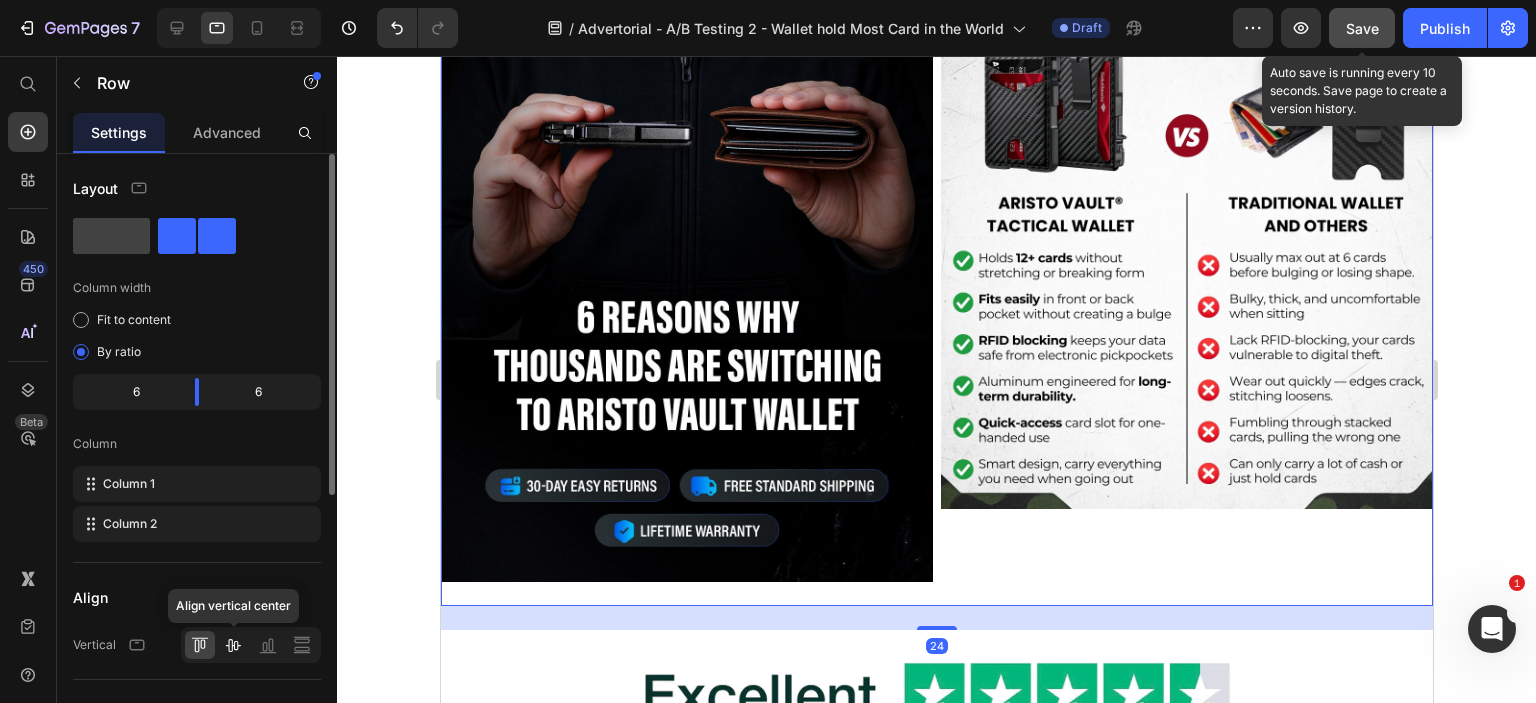 click 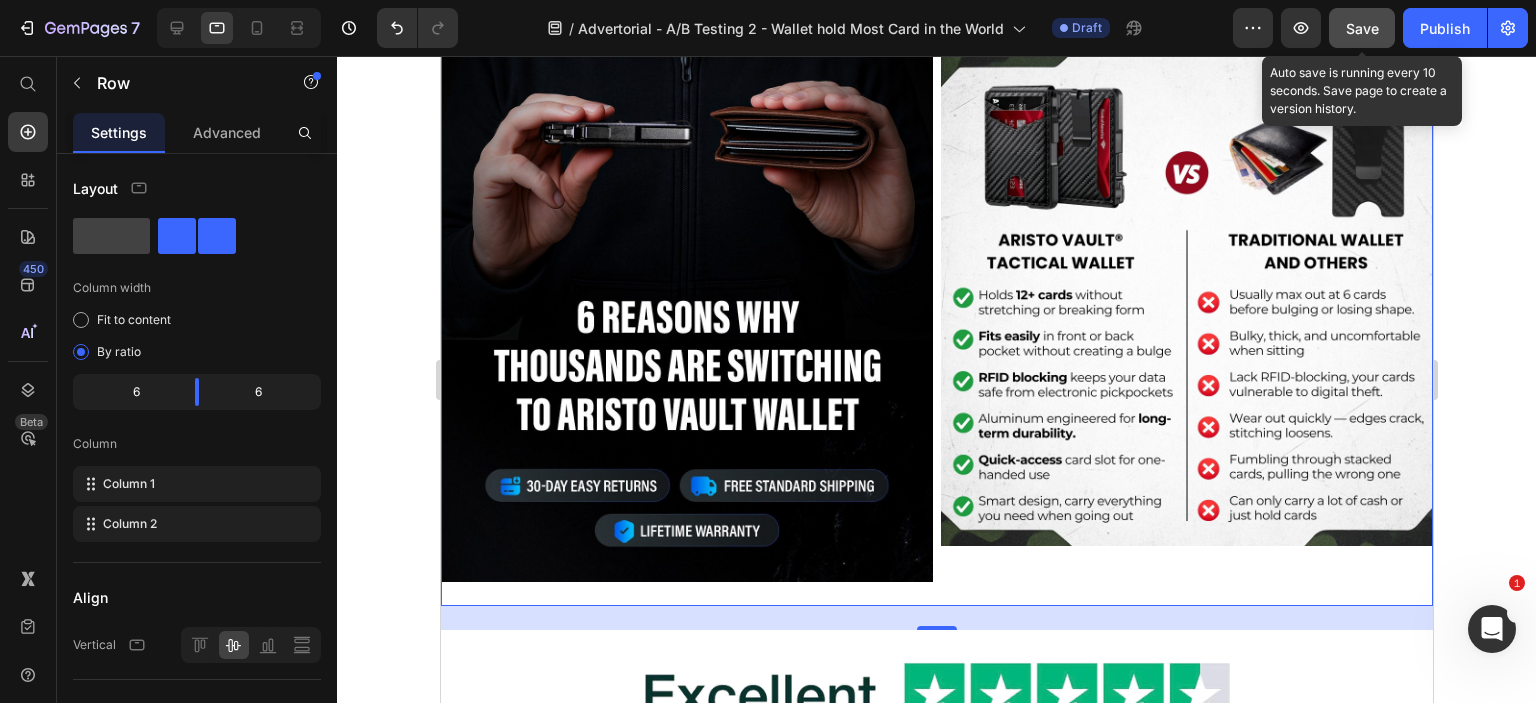 scroll, scrollTop: 8109, scrollLeft: 0, axis: vertical 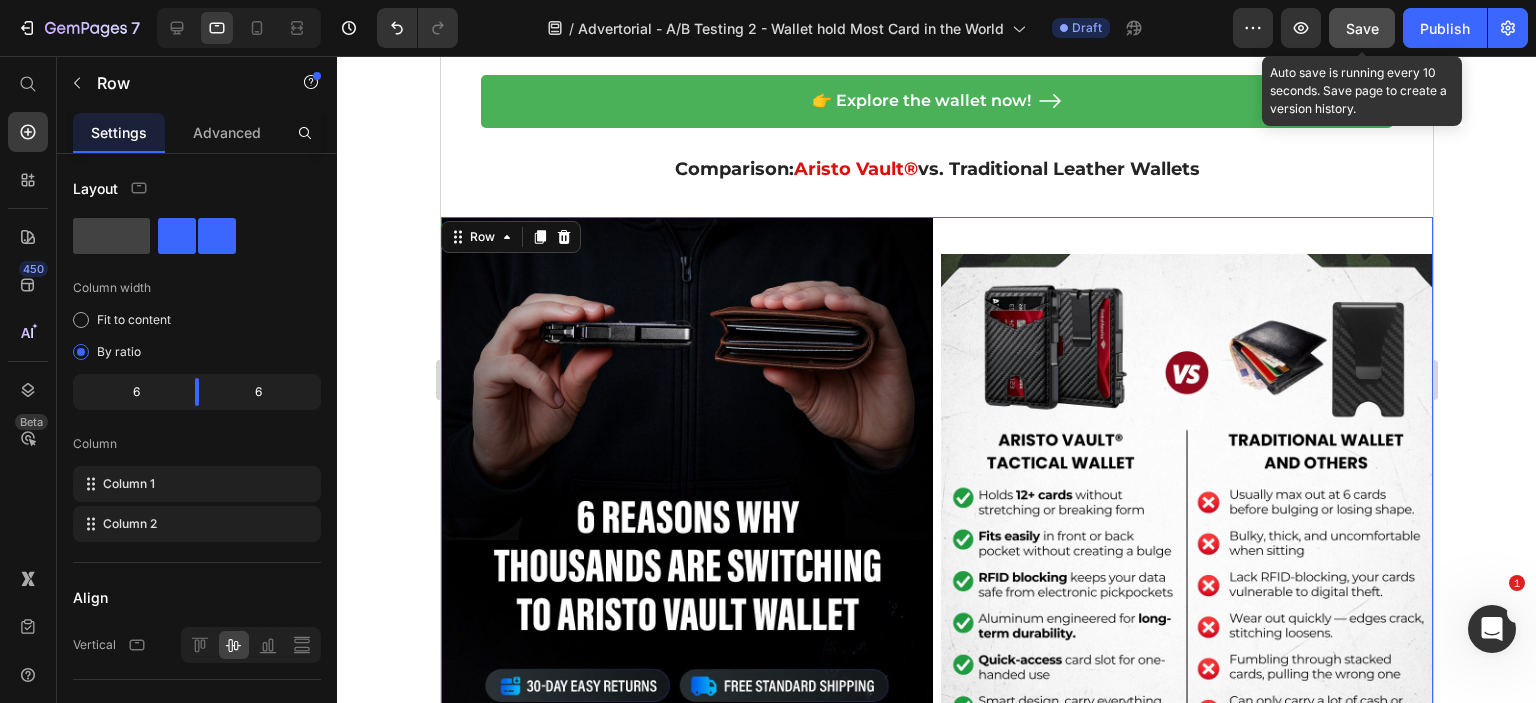 click on "Save" at bounding box center [1362, 28] 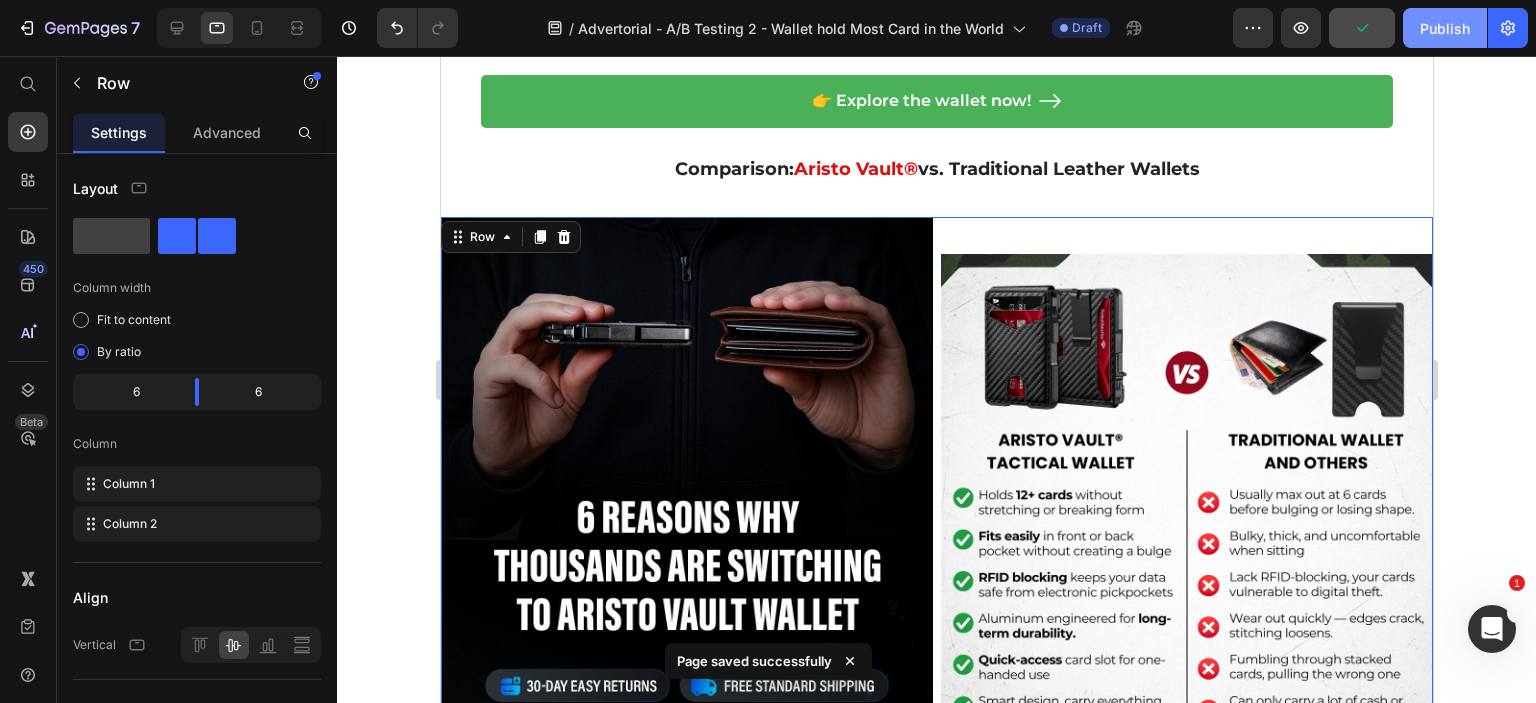 click on "Publish" at bounding box center (1445, 28) 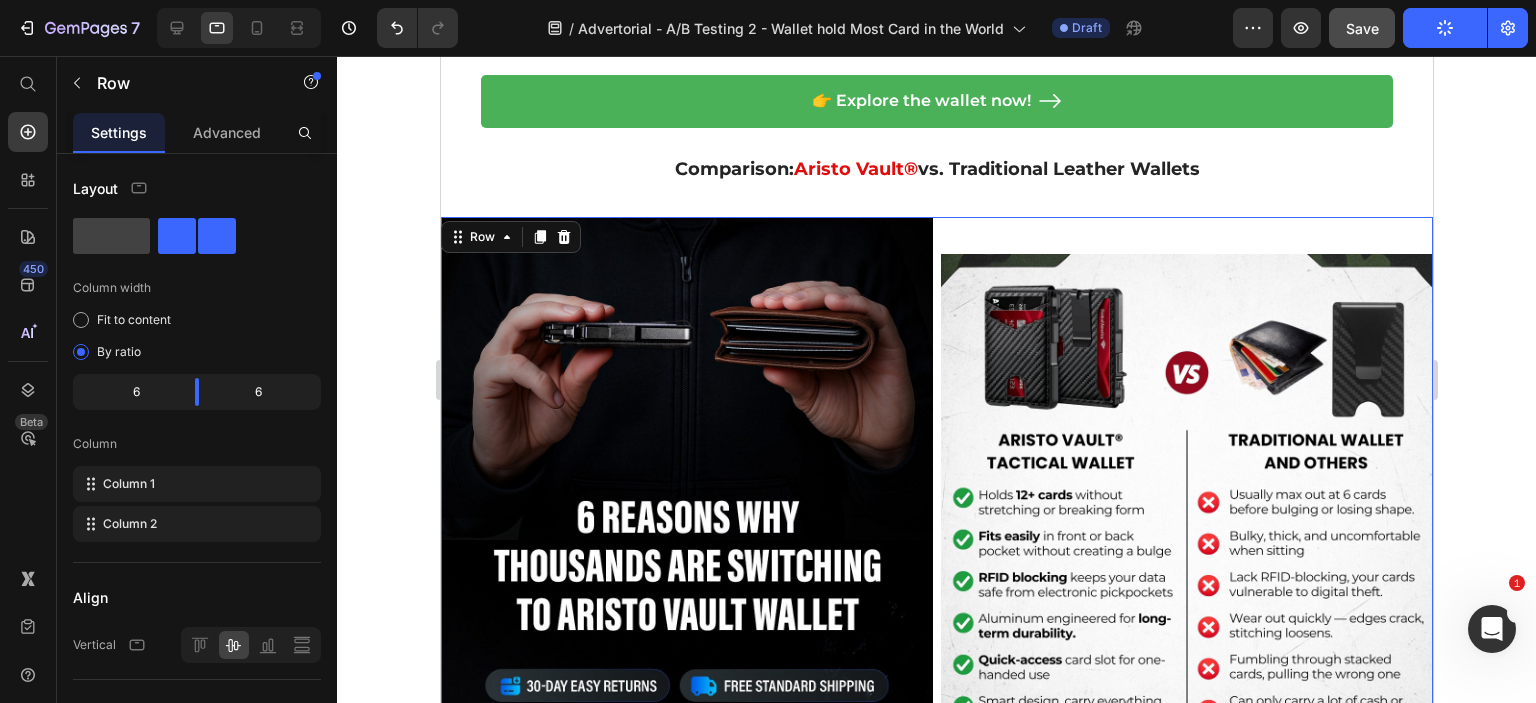 scroll, scrollTop: 8209, scrollLeft: 0, axis: vertical 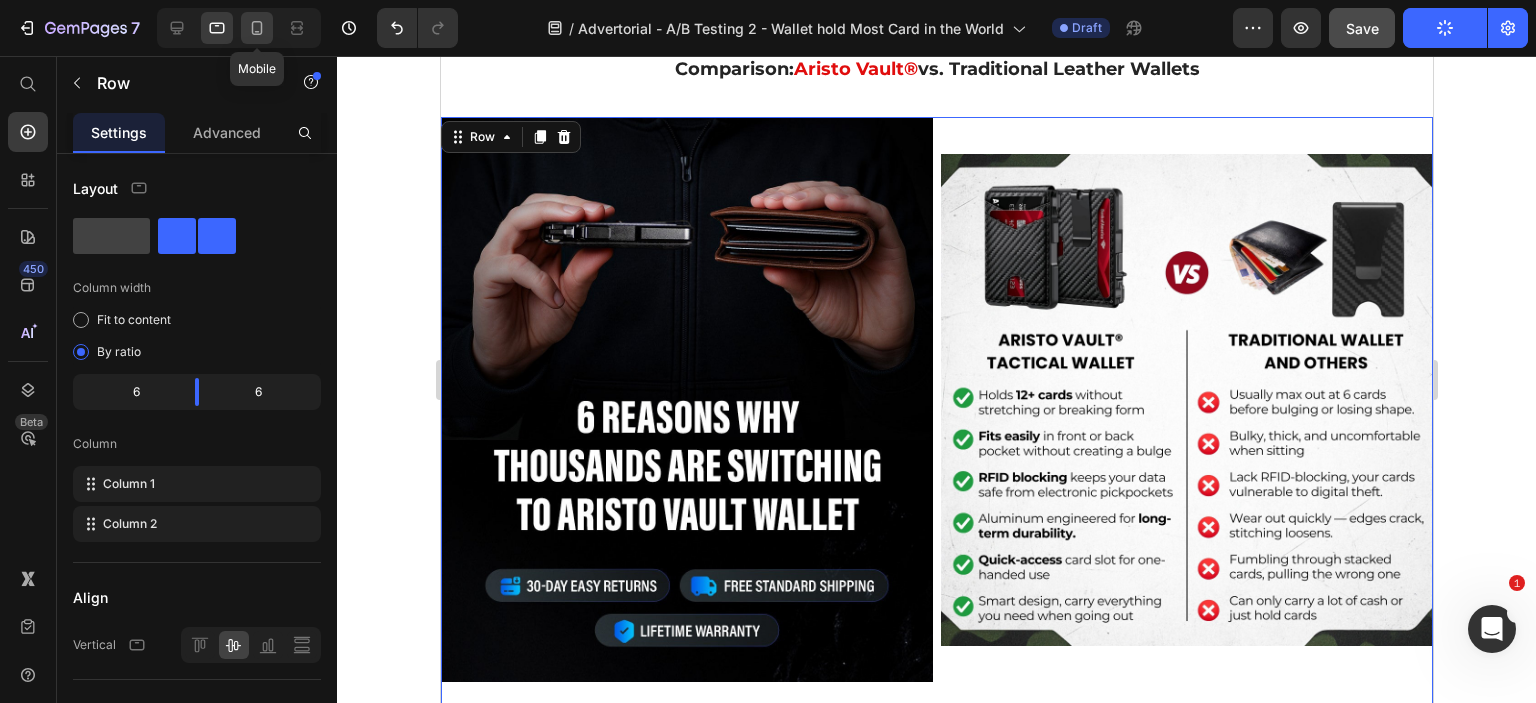 click 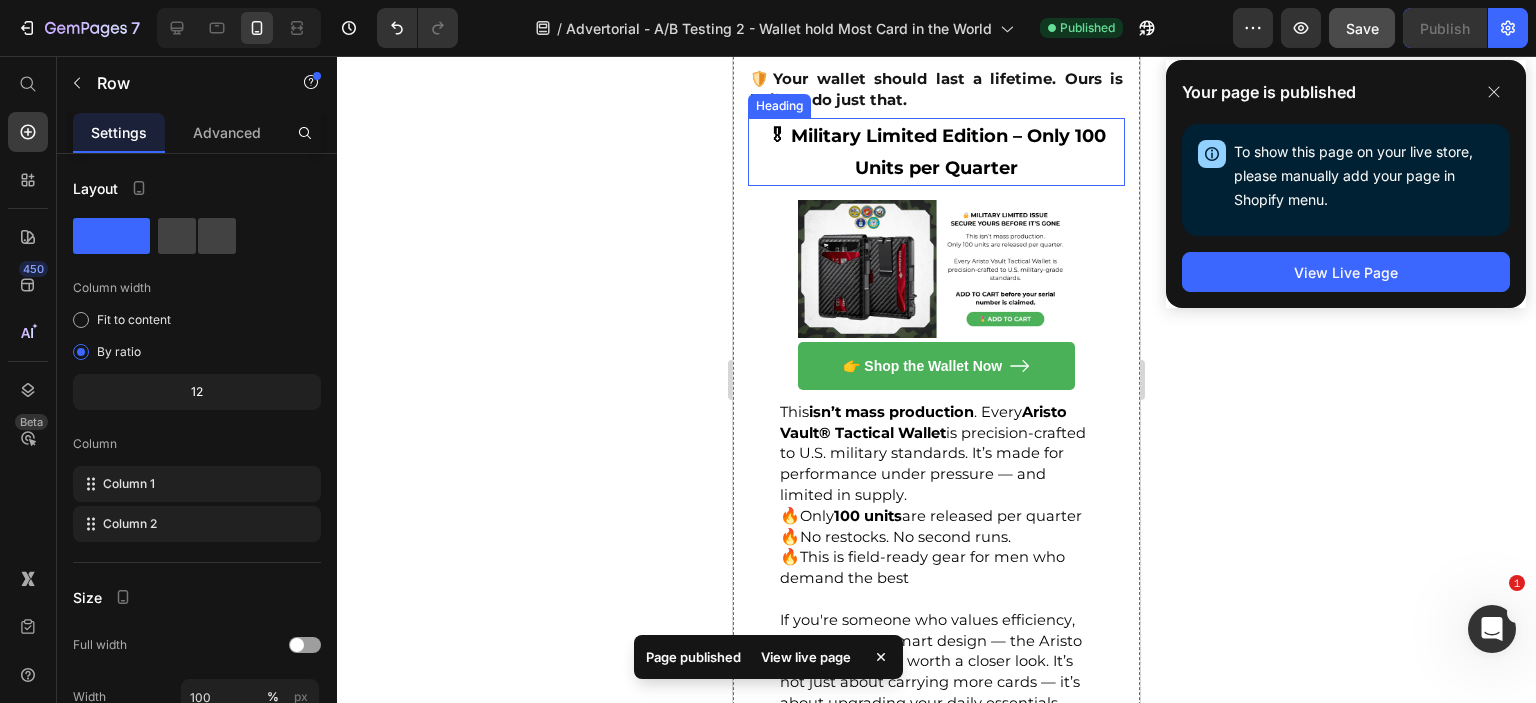 scroll, scrollTop: 12081, scrollLeft: 0, axis: vertical 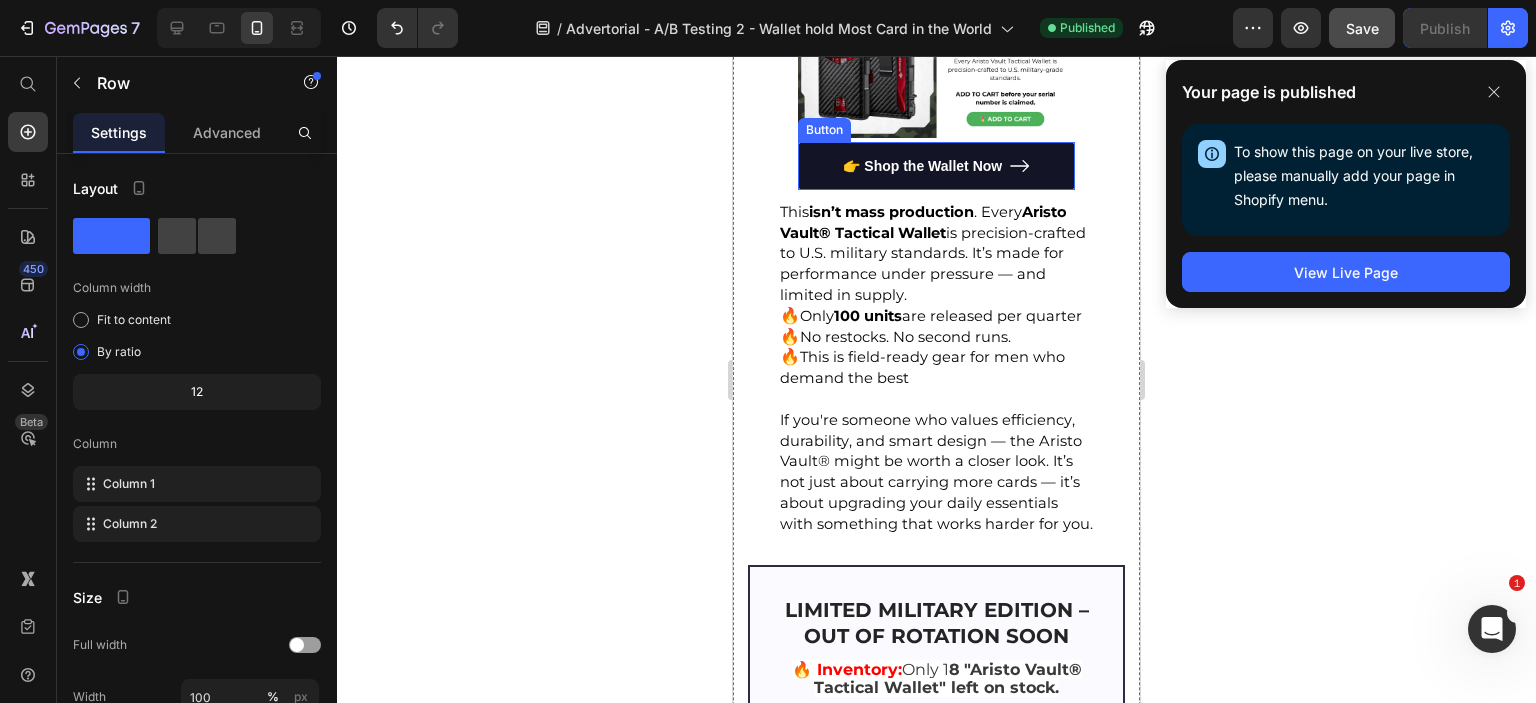 click at bounding box center [1019, 166] 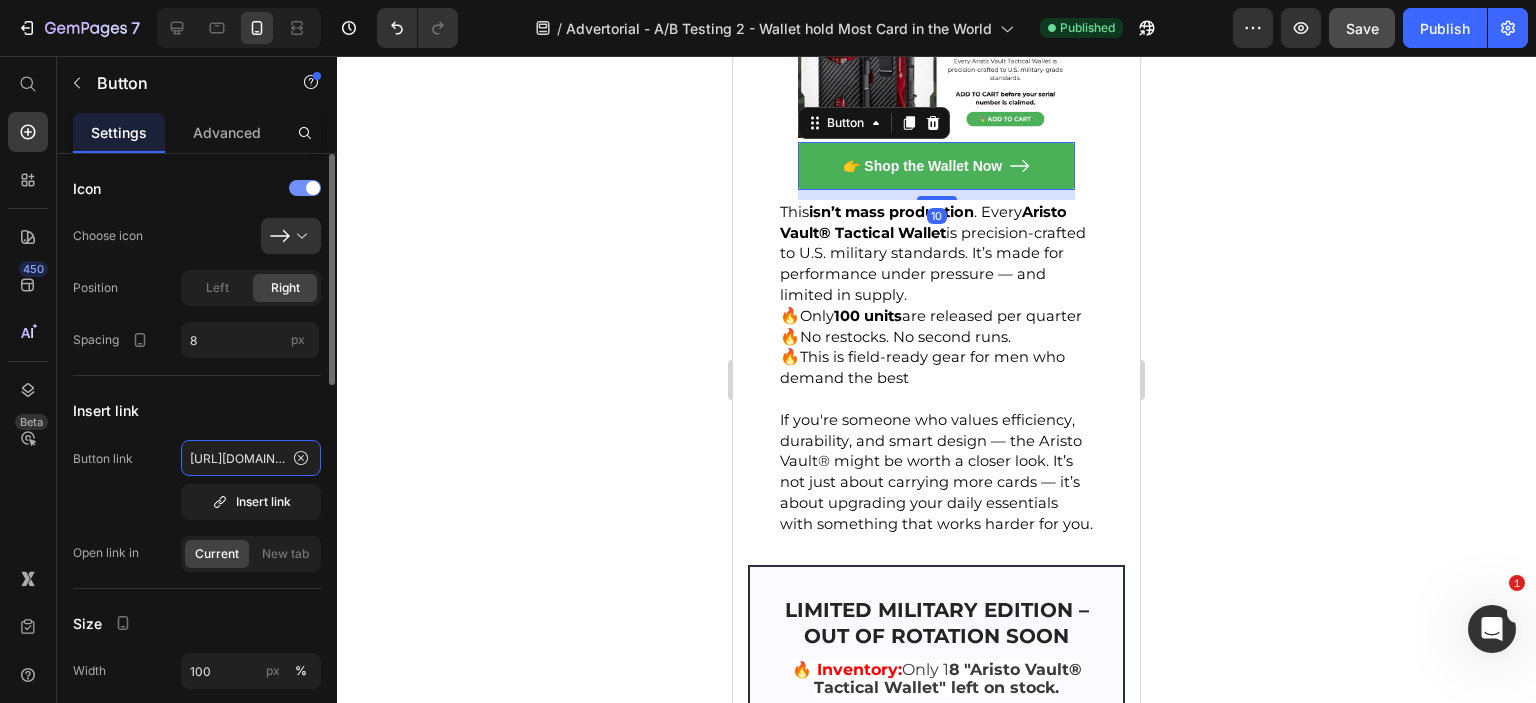 click on "[URL][DOMAIN_NAME]" 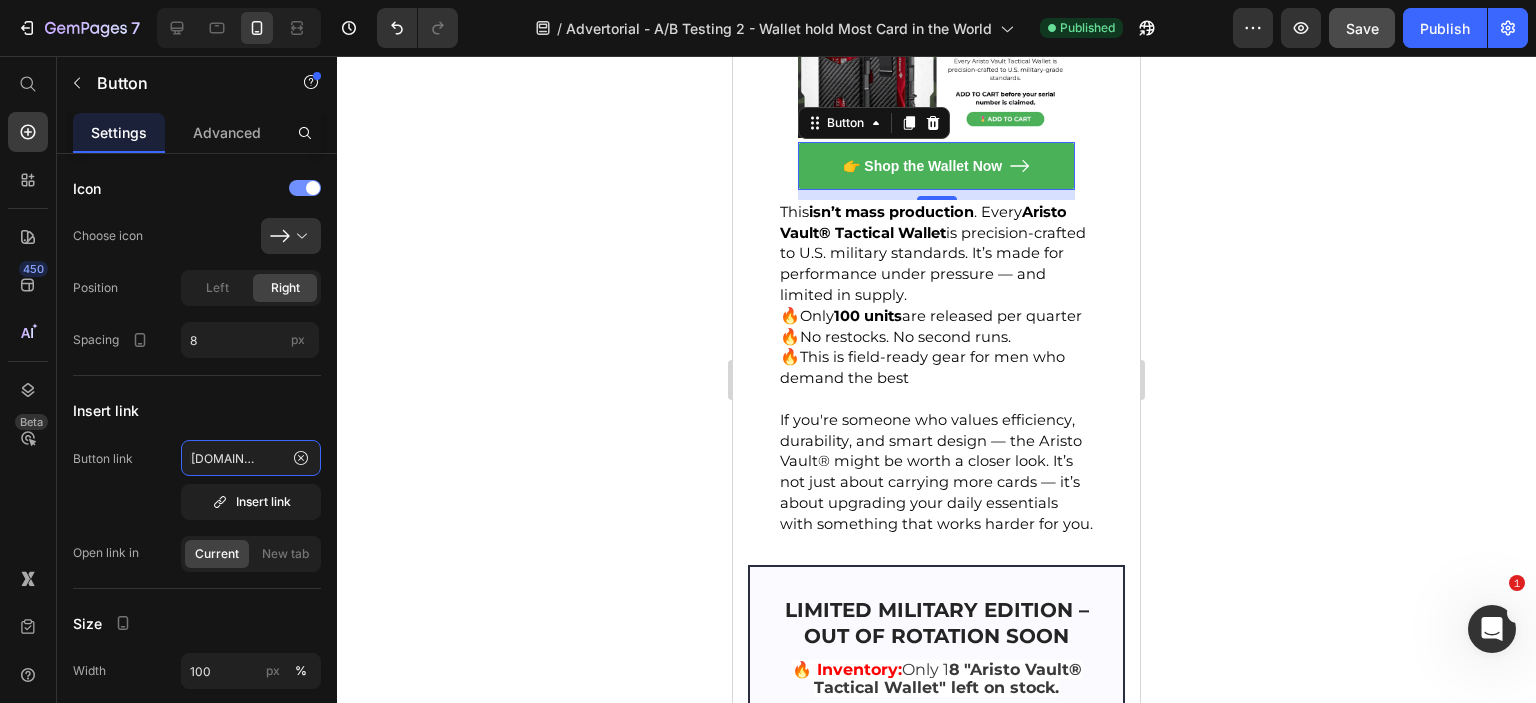scroll, scrollTop: 0, scrollLeft: 588, axis: horizontal 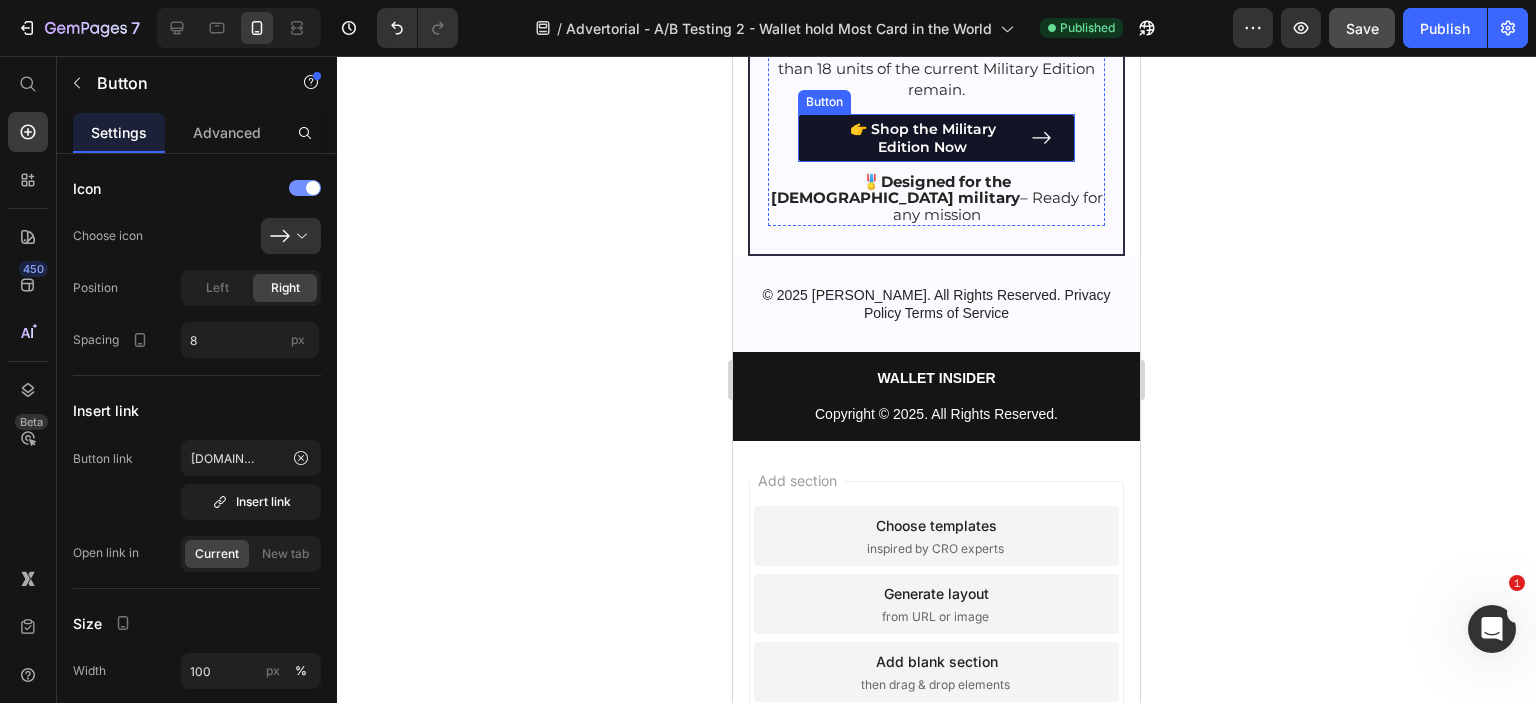 click on "👉 Shop the Military Edition Now" at bounding box center [936, 138] 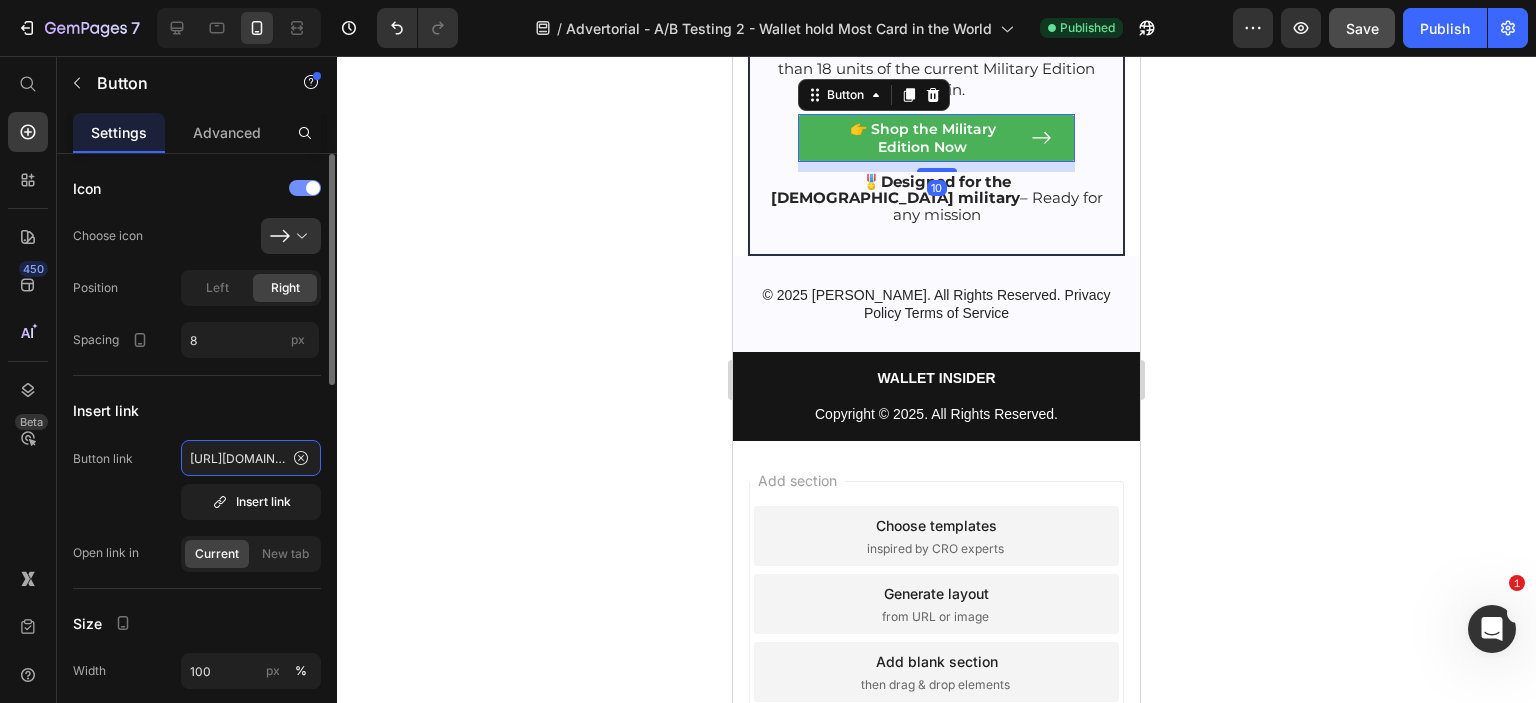 click on "[URL][DOMAIN_NAME]" 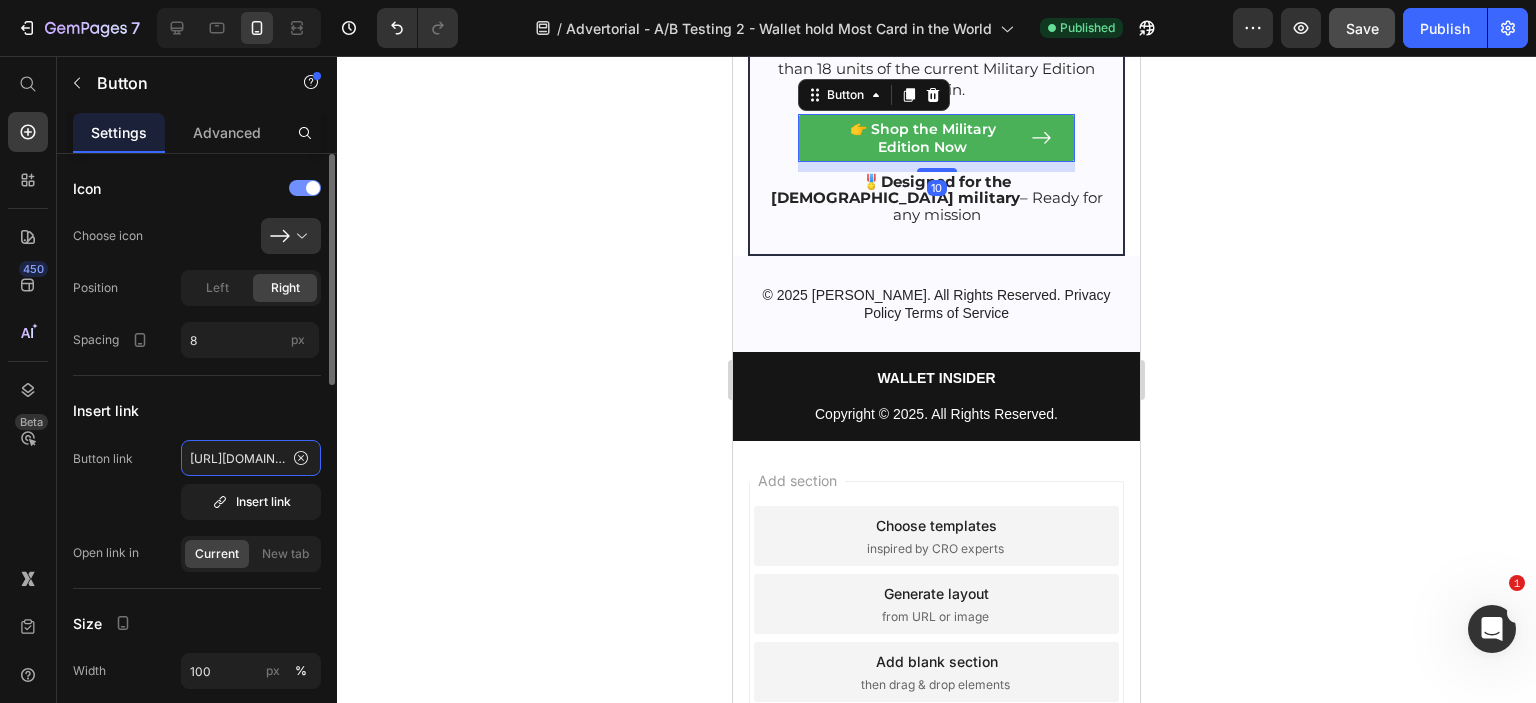 click on "[URL][DOMAIN_NAME]" 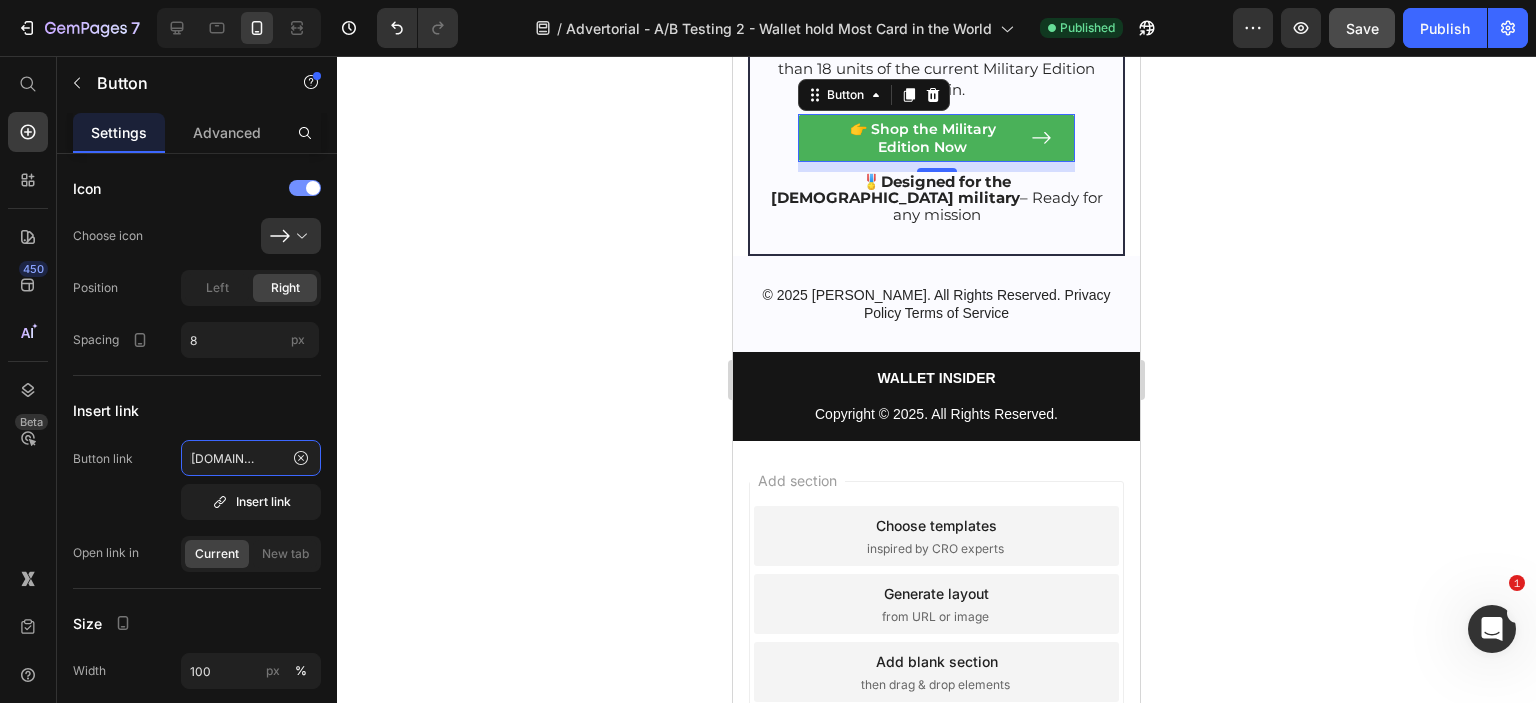 scroll, scrollTop: 0, scrollLeft: 588, axis: horizontal 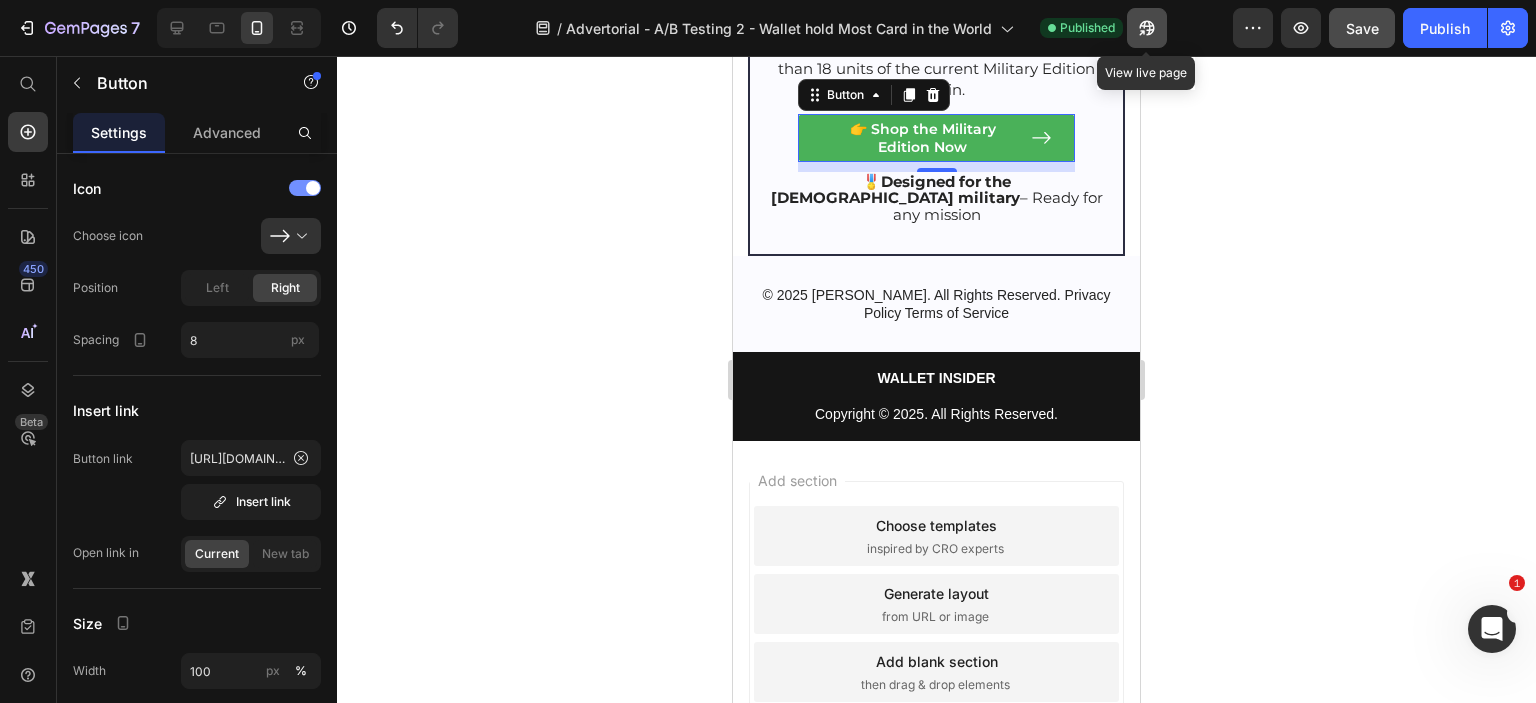 click 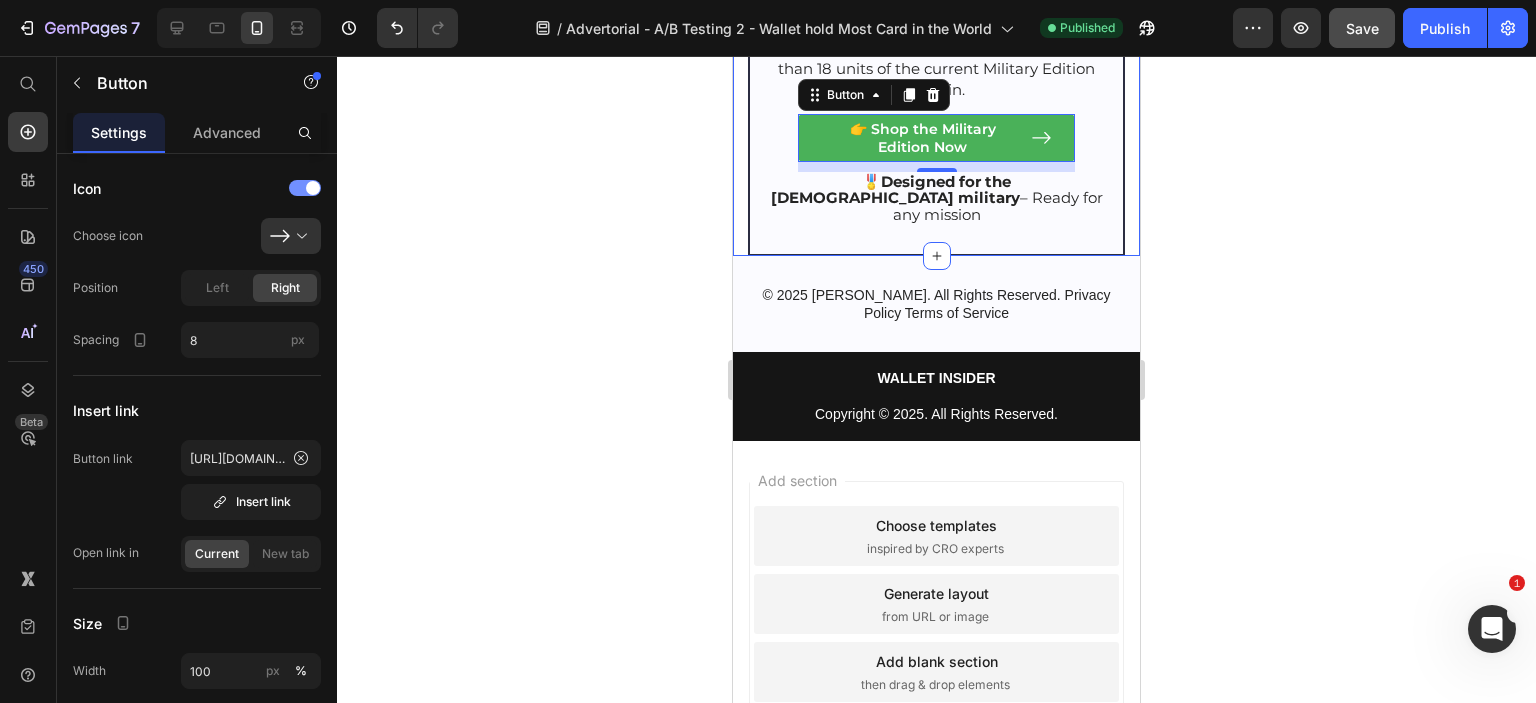 scroll, scrollTop: 12981, scrollLeft: 0, axis: vertical 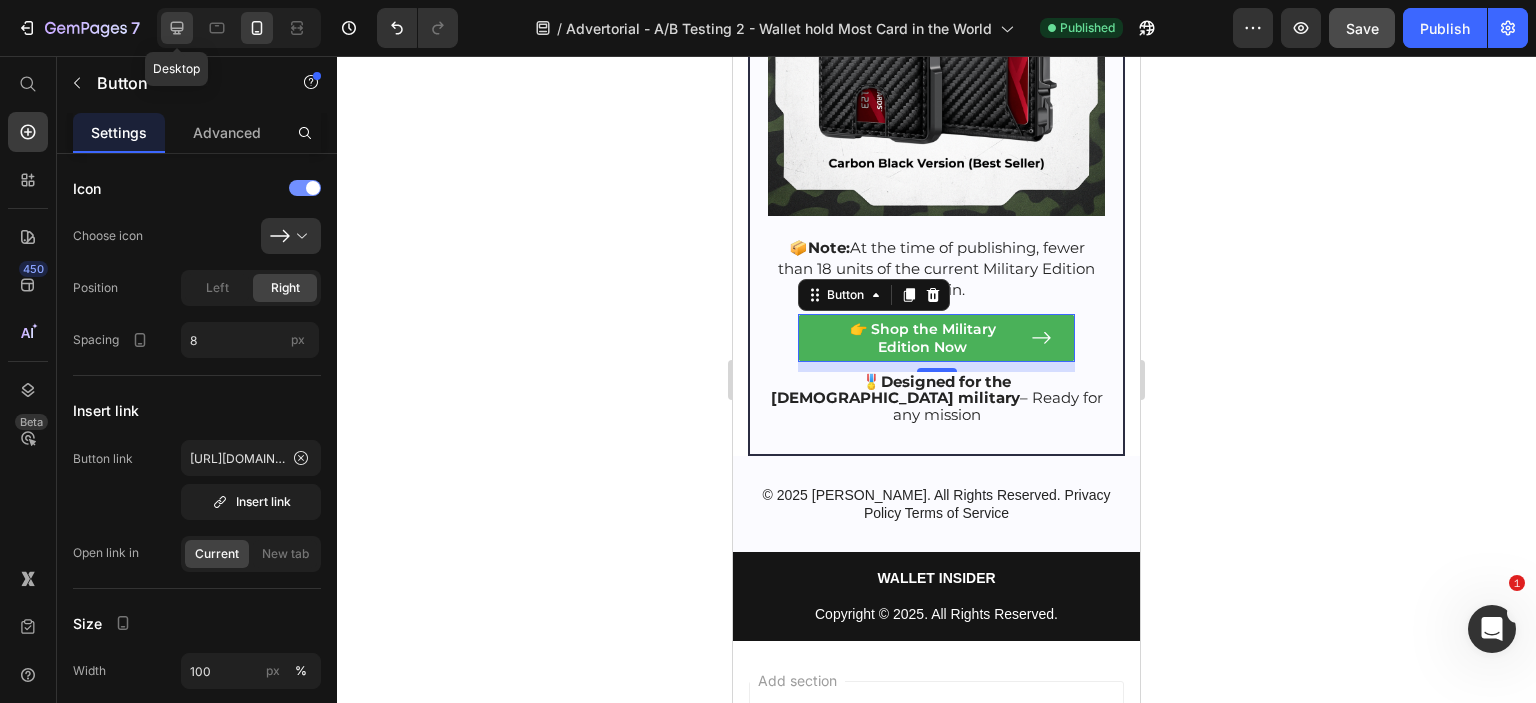 click 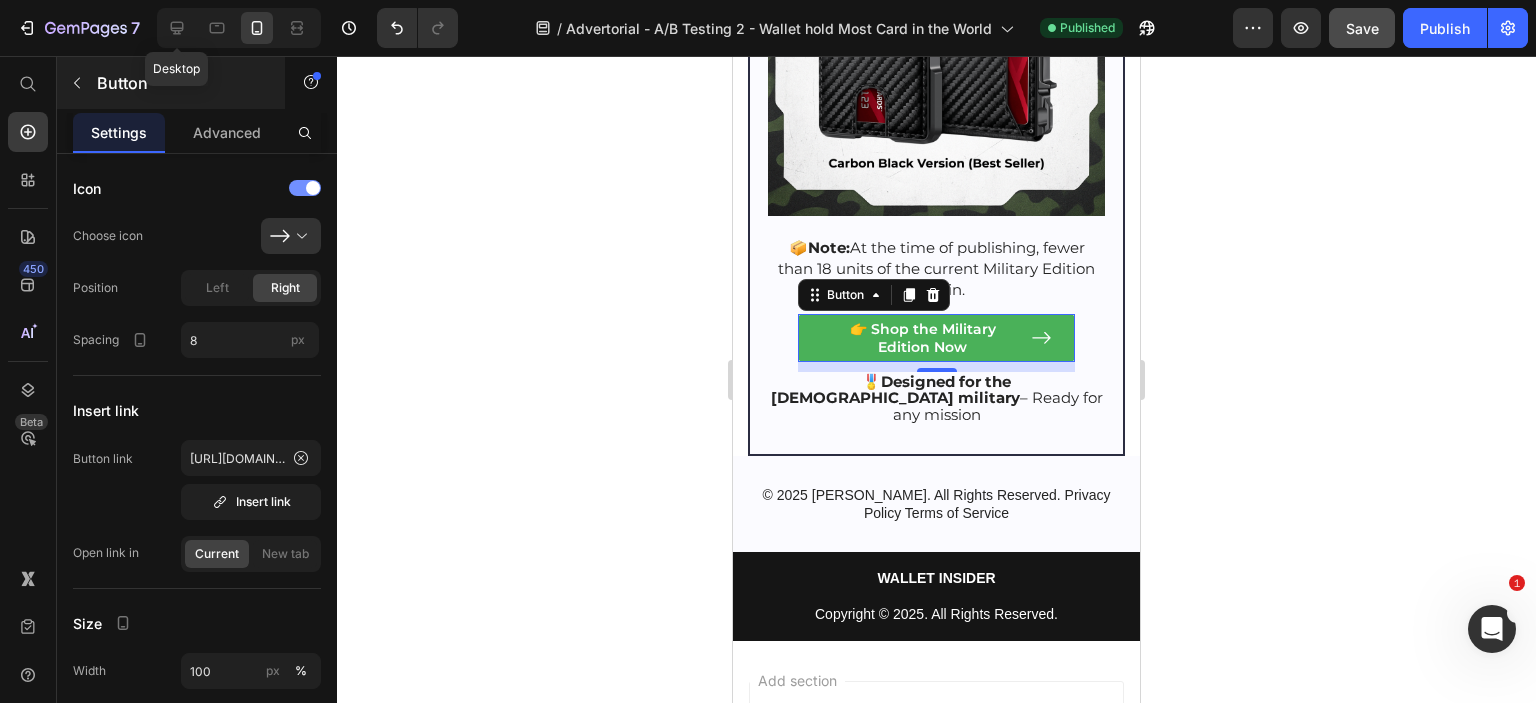 type on "16" 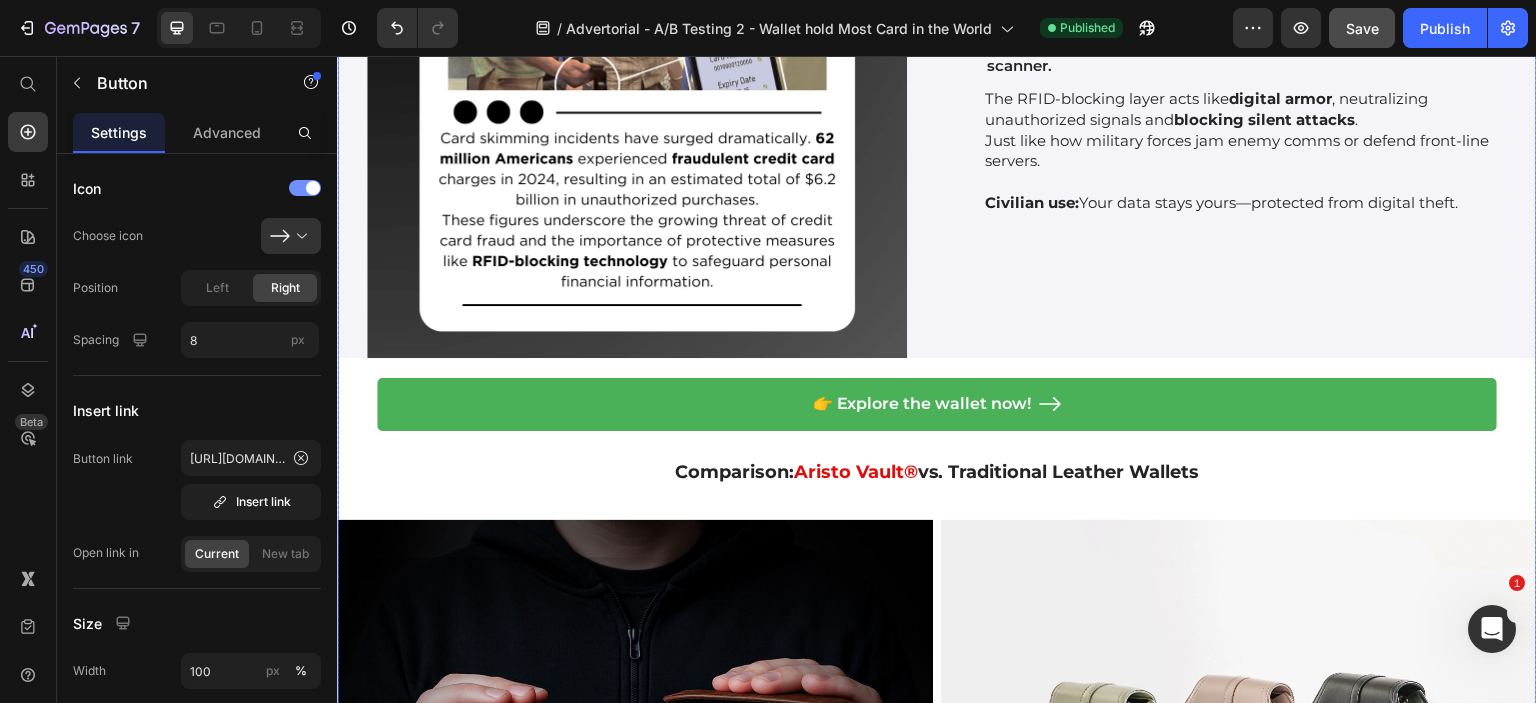 scroll, scrollTop: 8826, scrollLeft: 0, axis: vertical 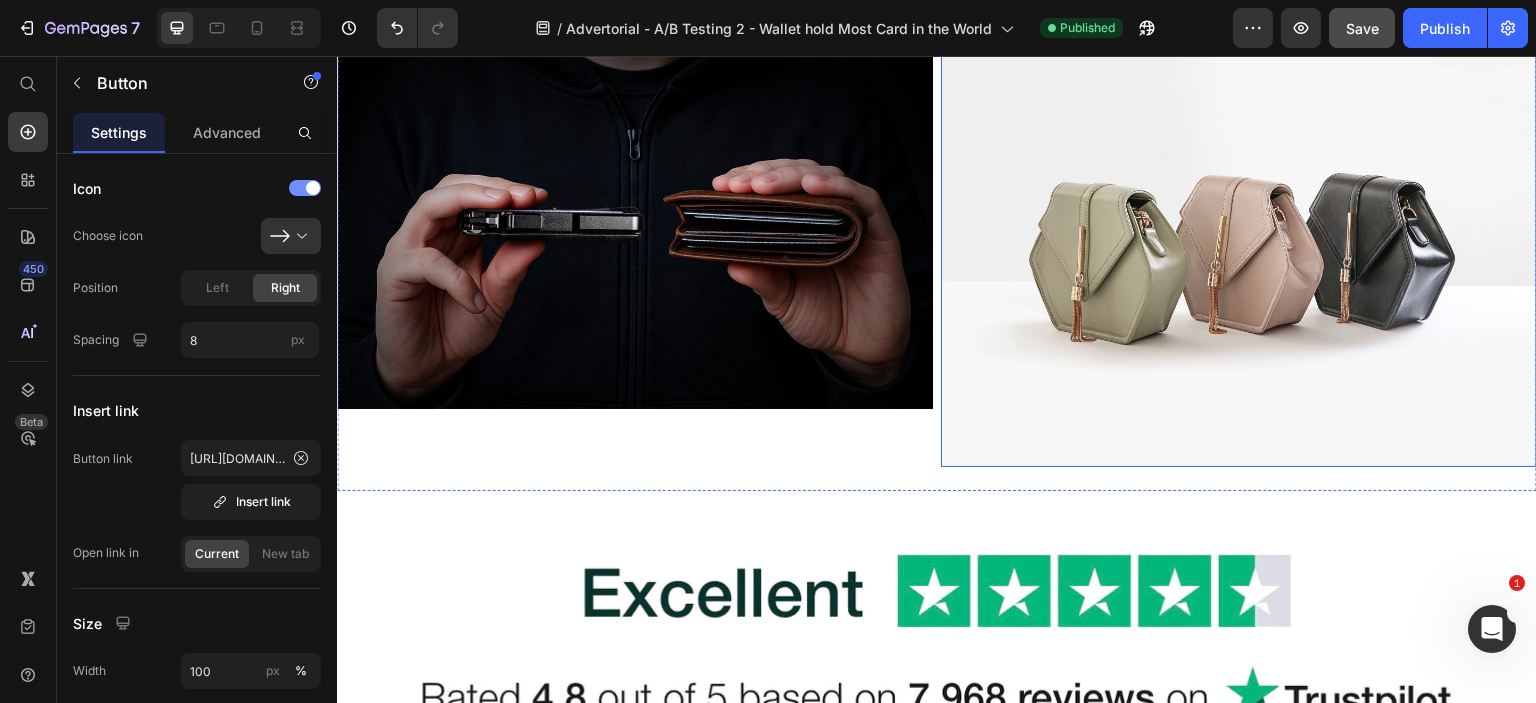 click at bounding box center [1239, 243] 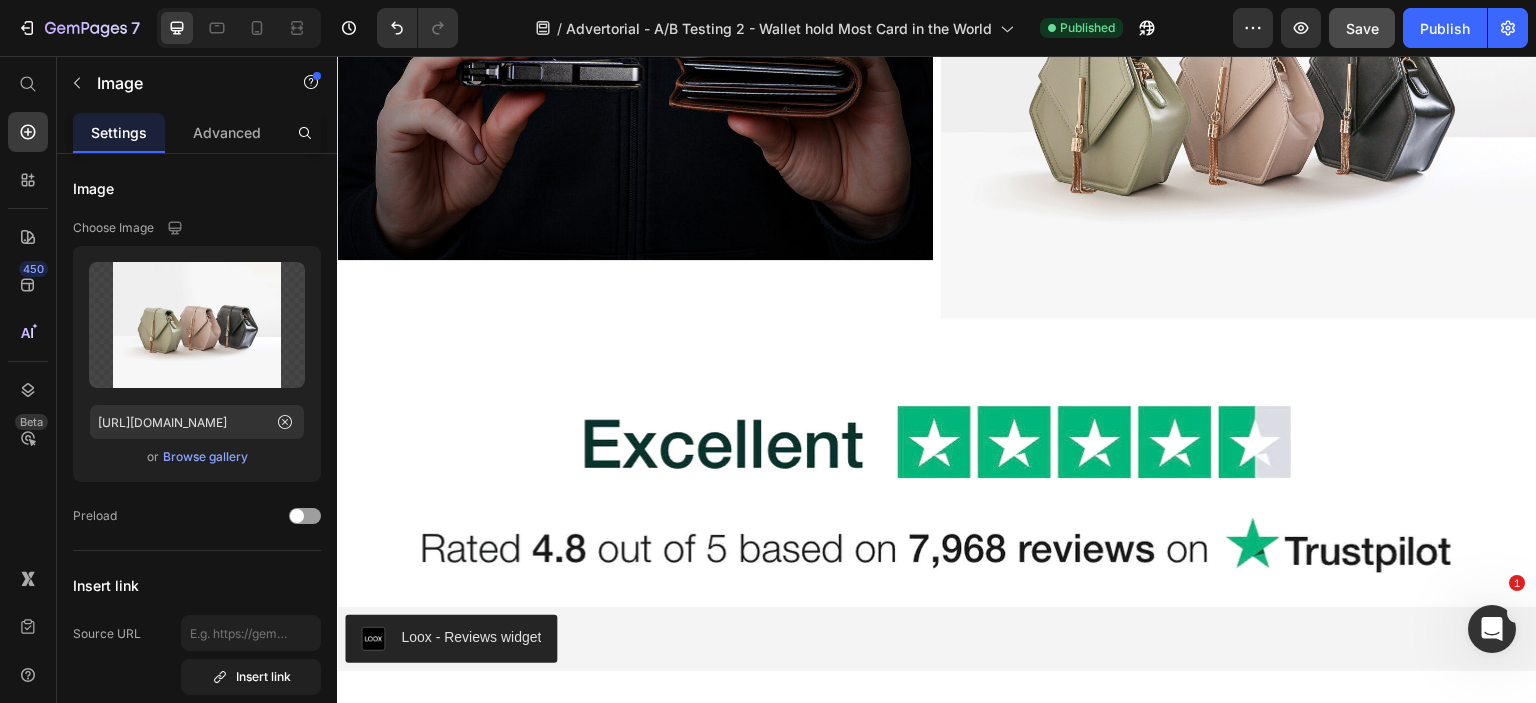 scroll, scrollTop: 7844, scrollLeft: 0, axis: vertical 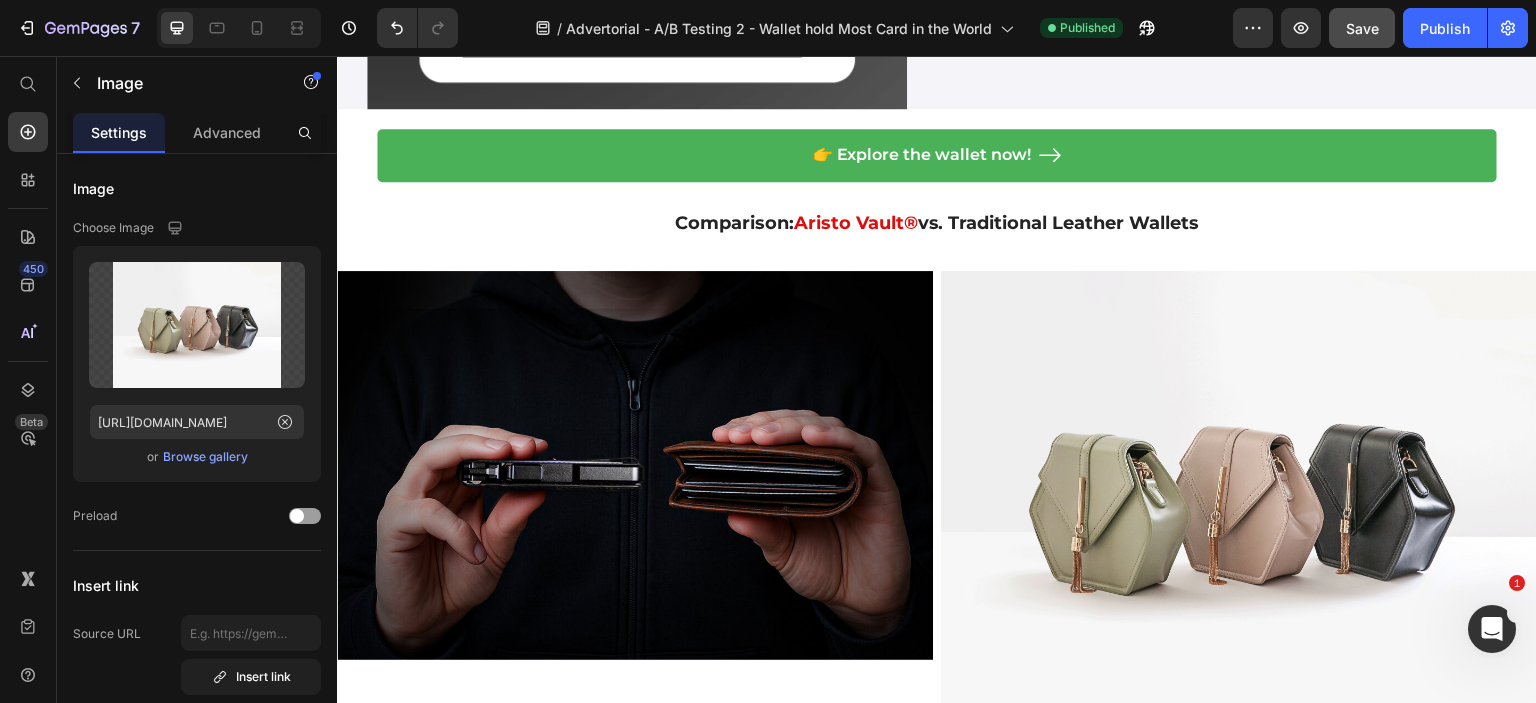 click at bounding box center [635, 465] 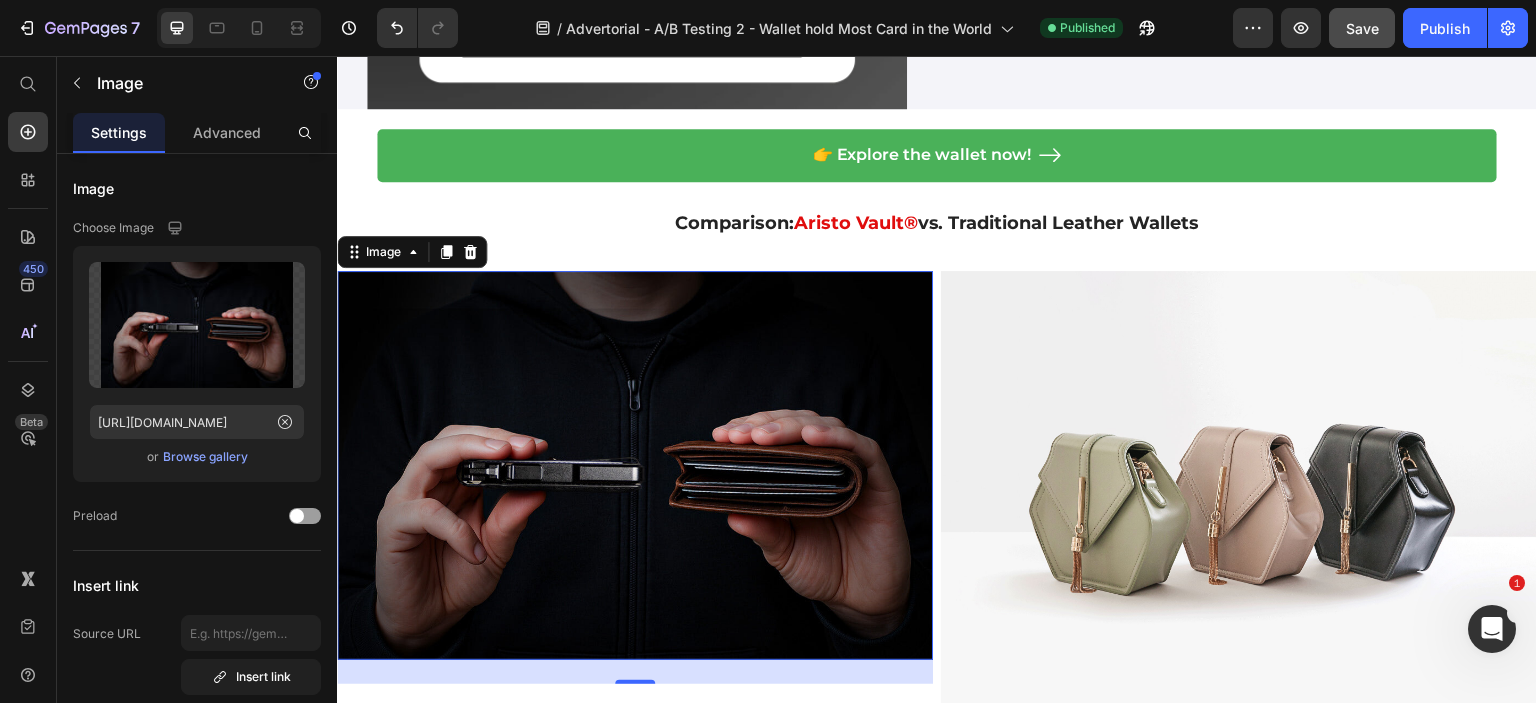 click on "Browse gallery" at bounding box center (205, 457) 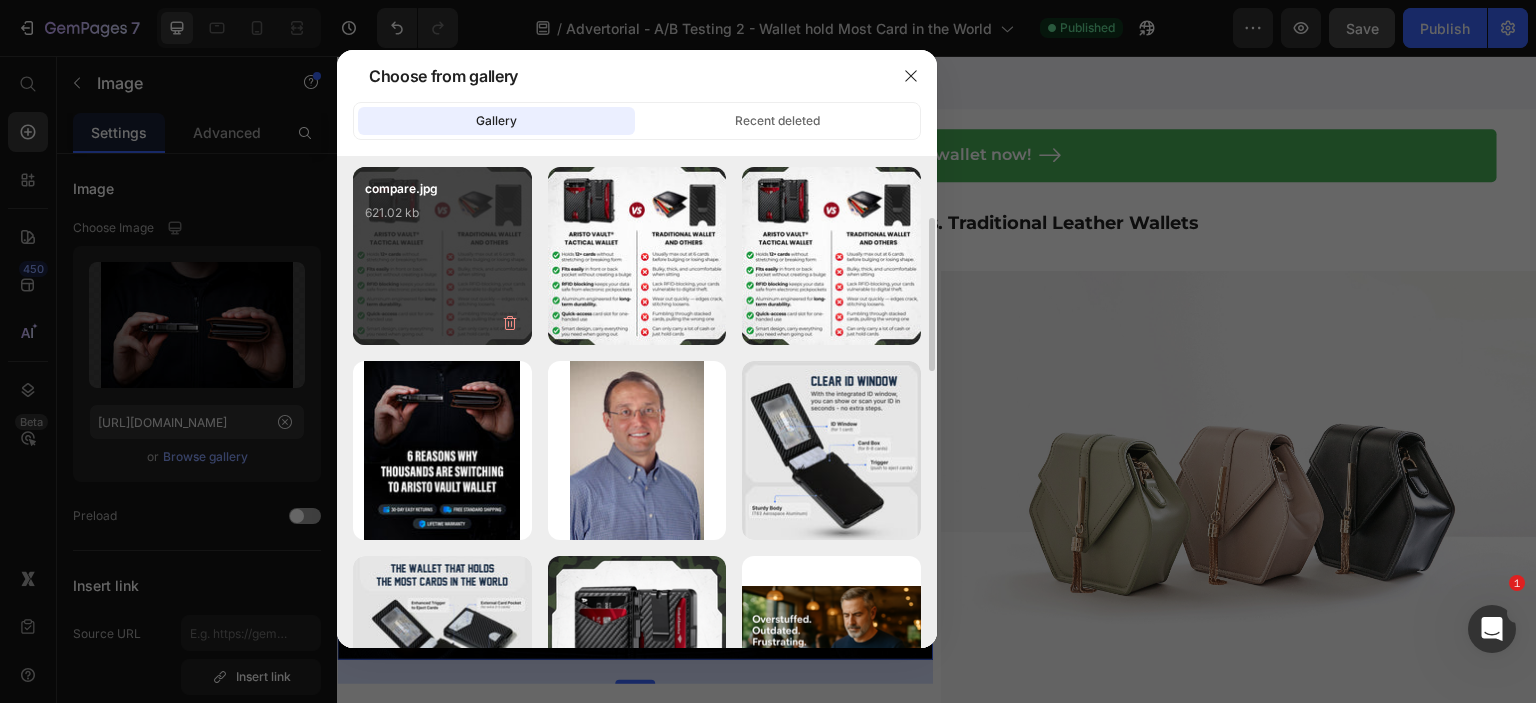 scroll, scrollTop: 300, scrollLeft: 0, axis: vertical 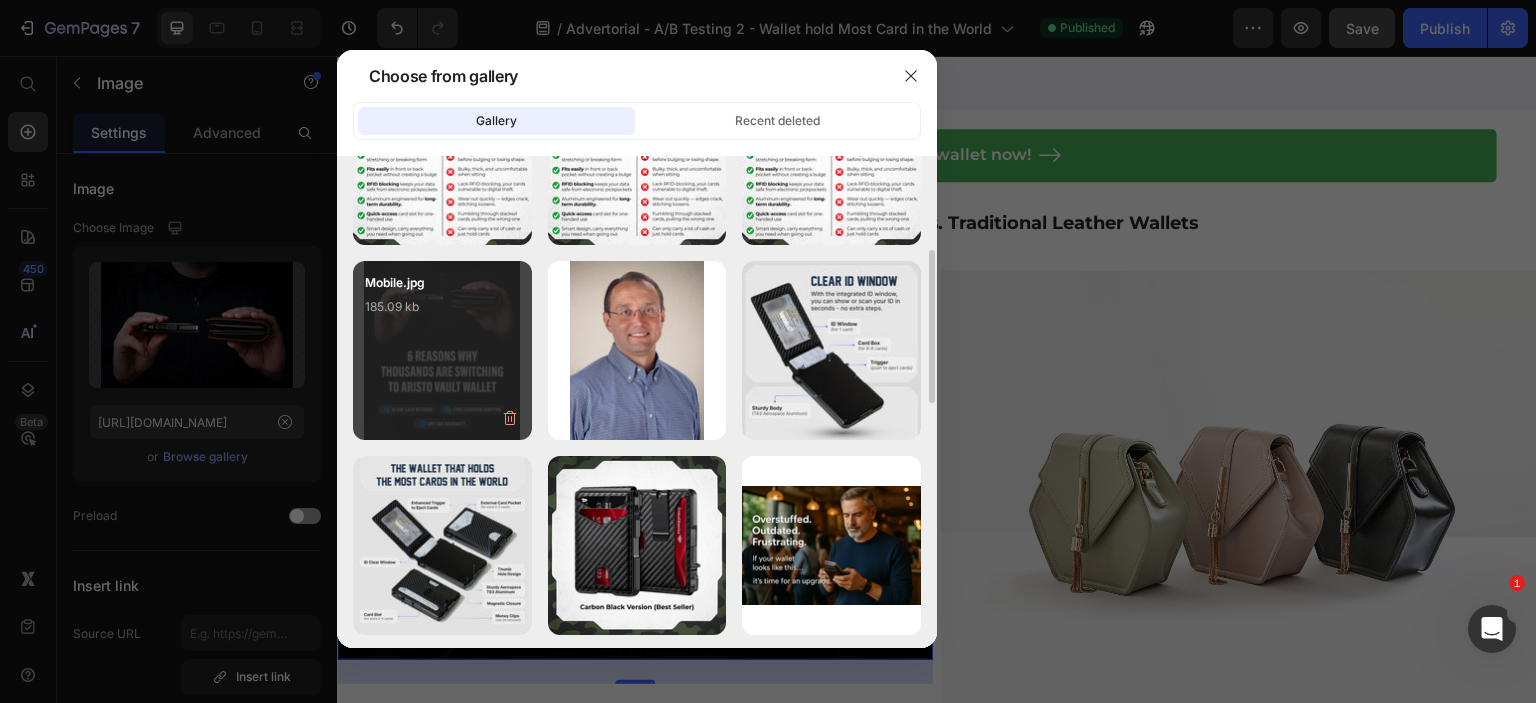 click on "185.09 kb" at bounding box center [442, 307] 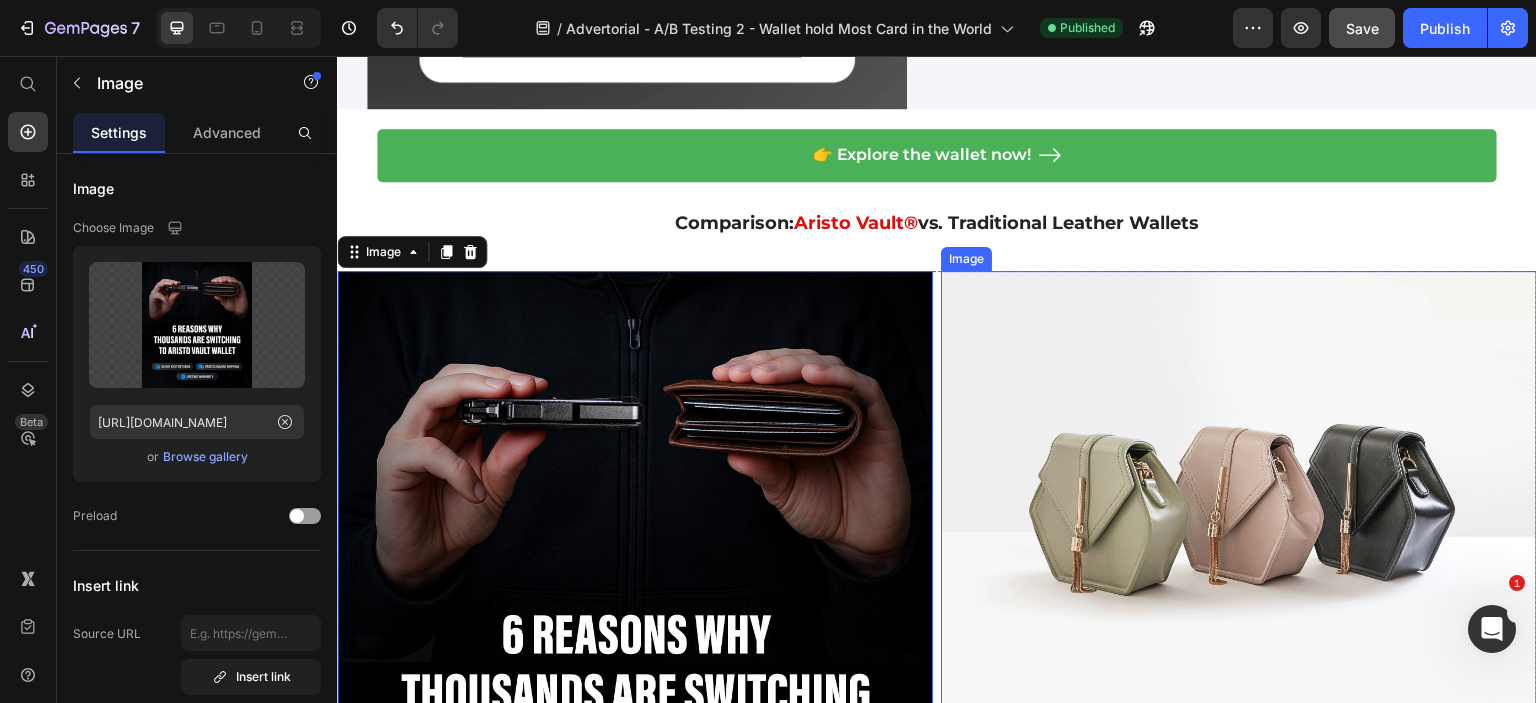 scroll, scrollTop: 8144, scrollLeft: 0, axis: vertical 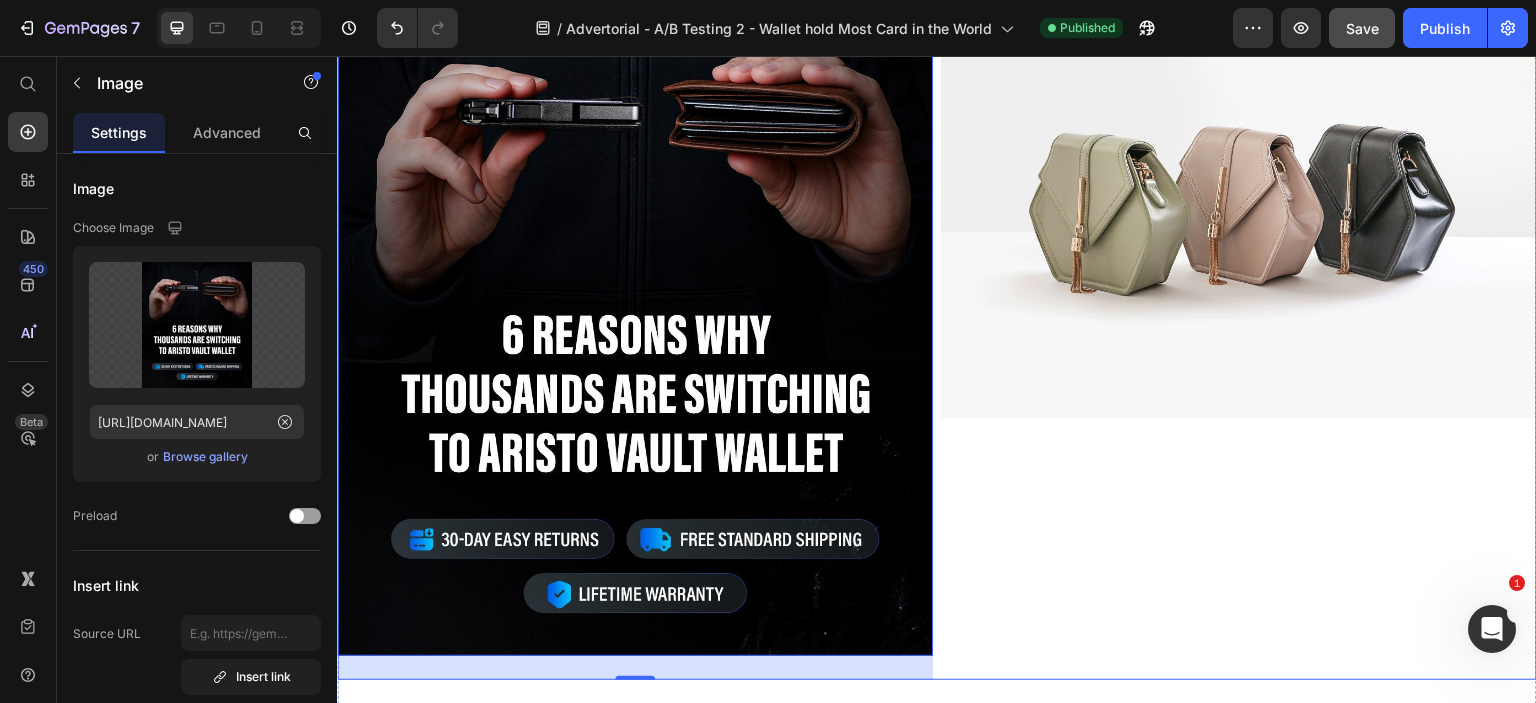 click at bounding box center (1239, 194) 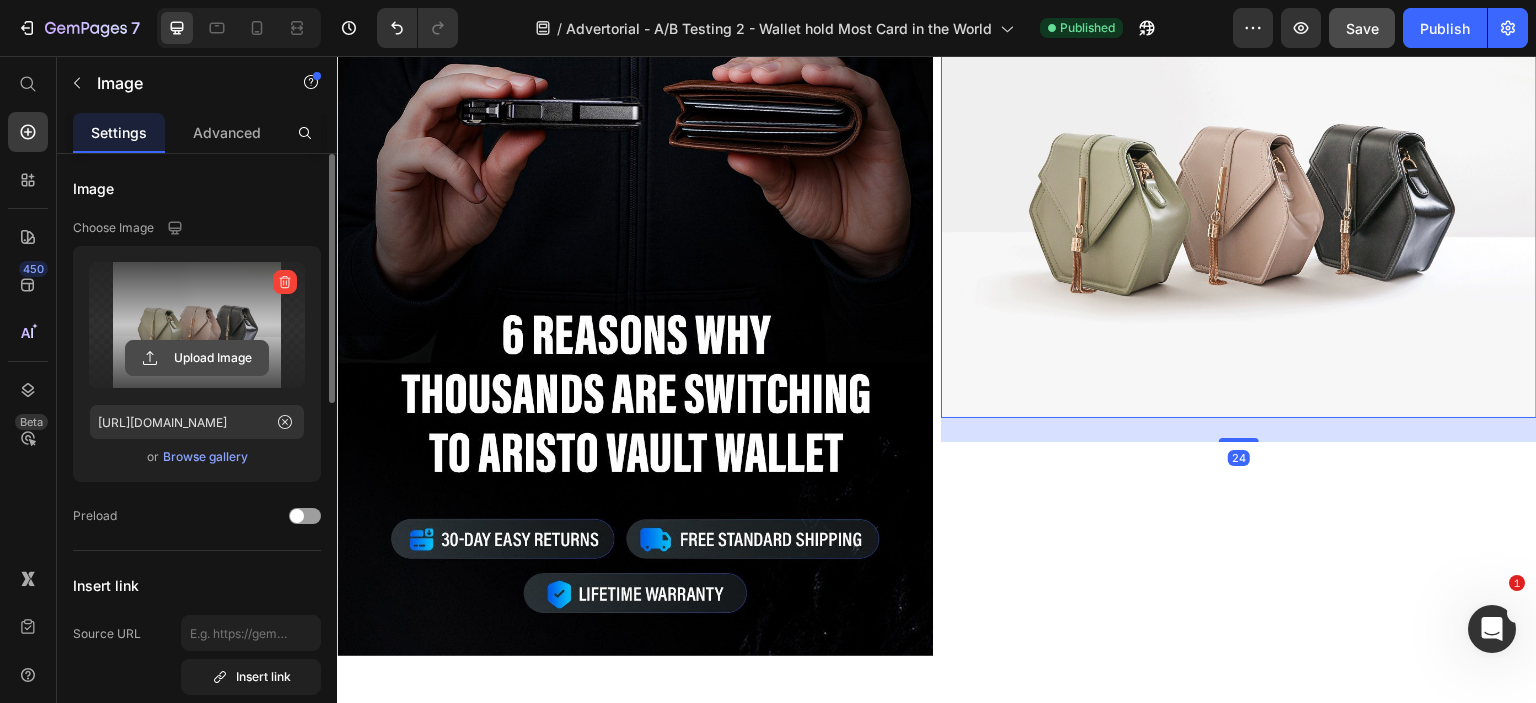 click 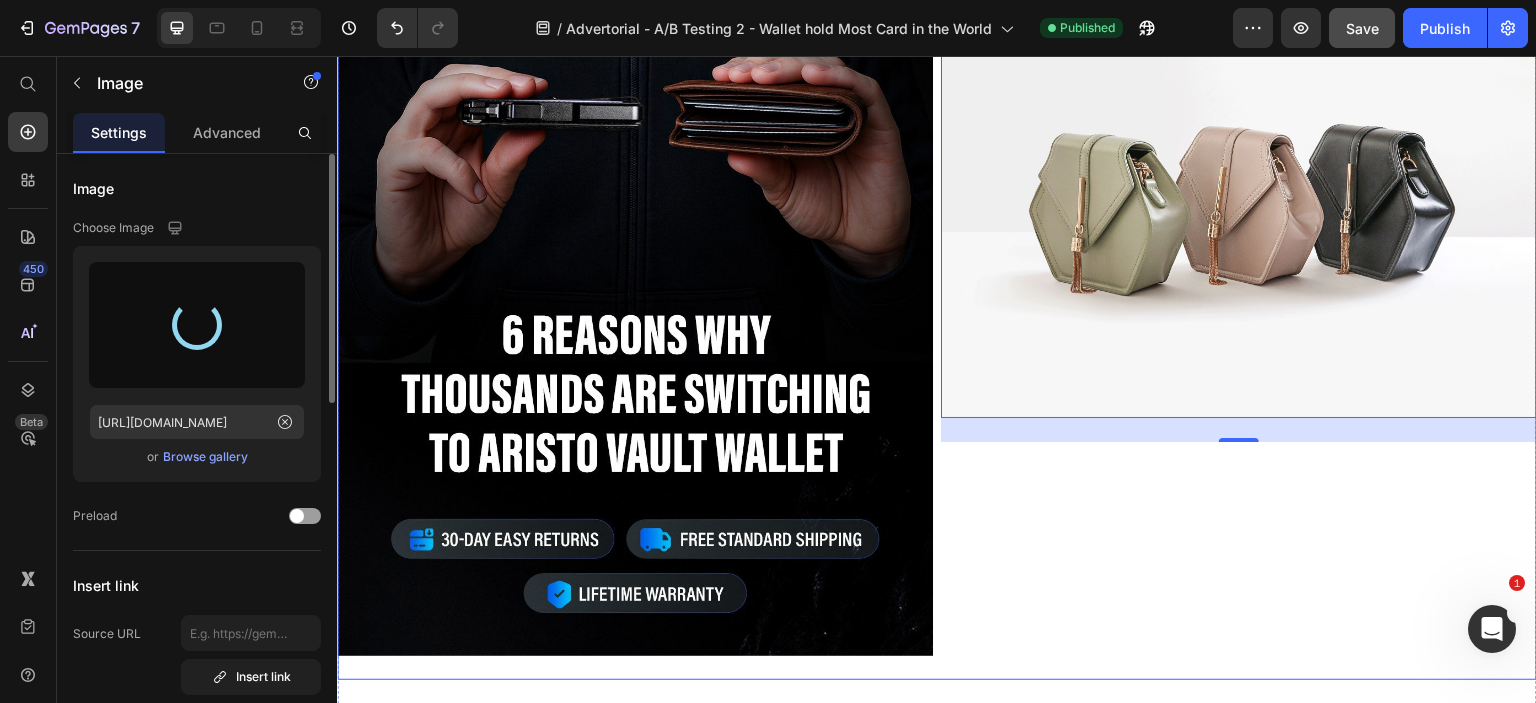 type on "[URL][DOMAIN_NAME]" 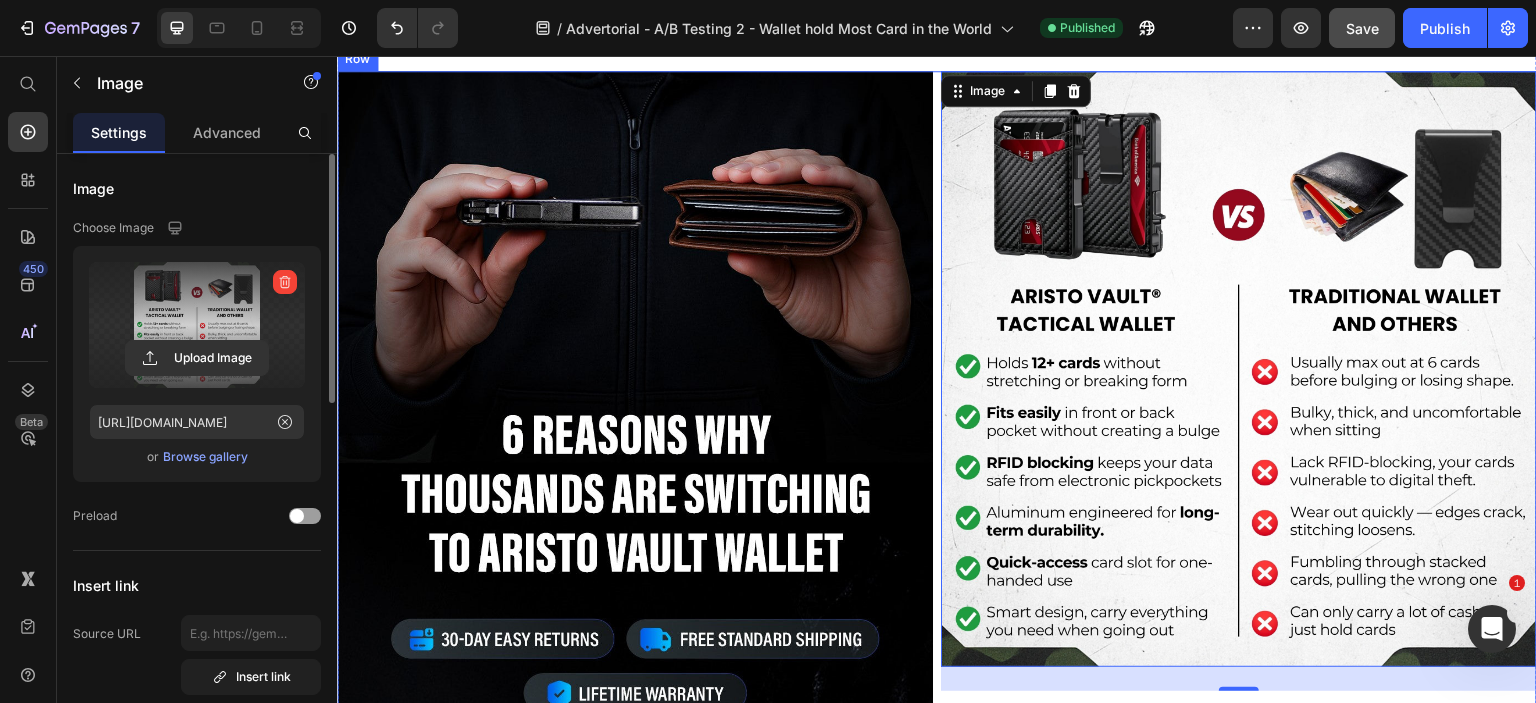 scroll, scrollTop: 8444, scrollLeft: 0, axis: vertical 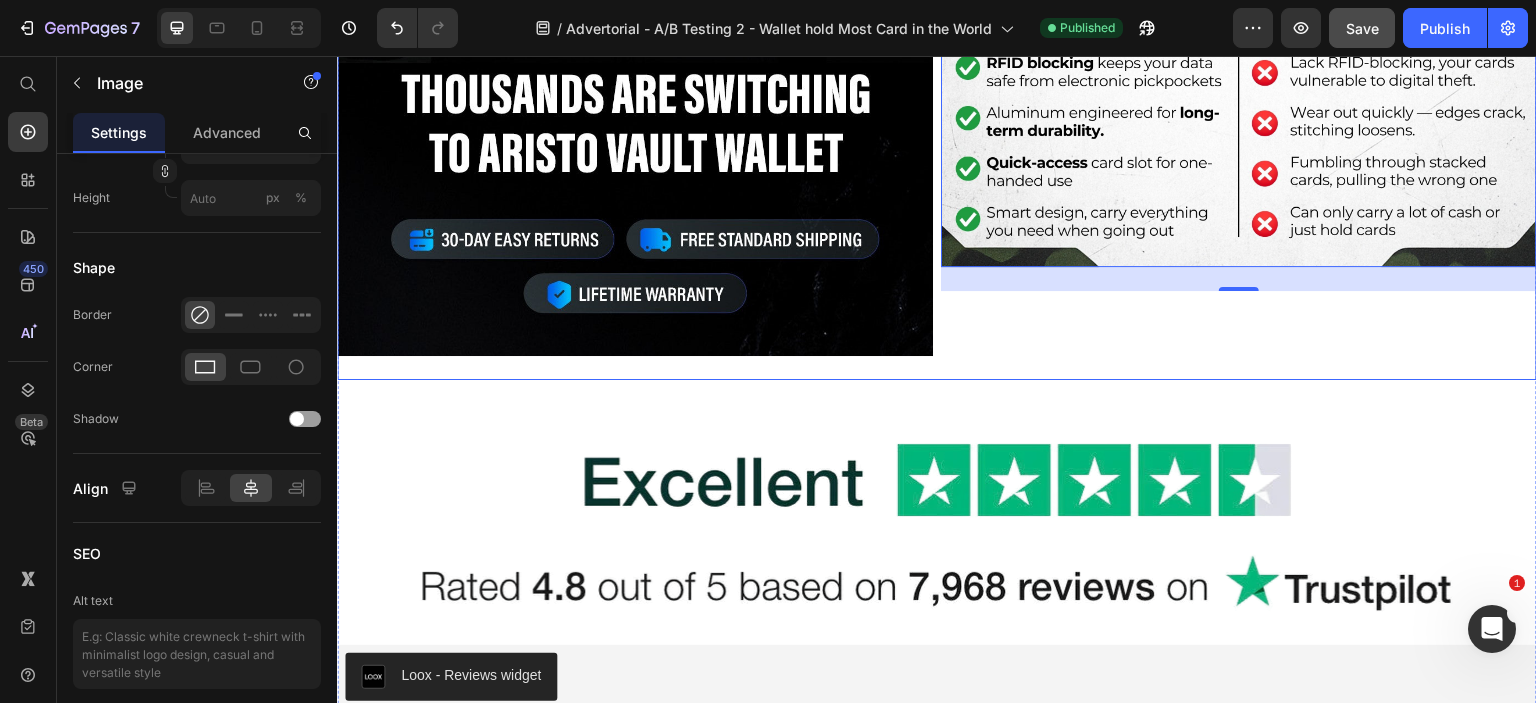 click on "Image   24" at bounding box center [1239, 25] 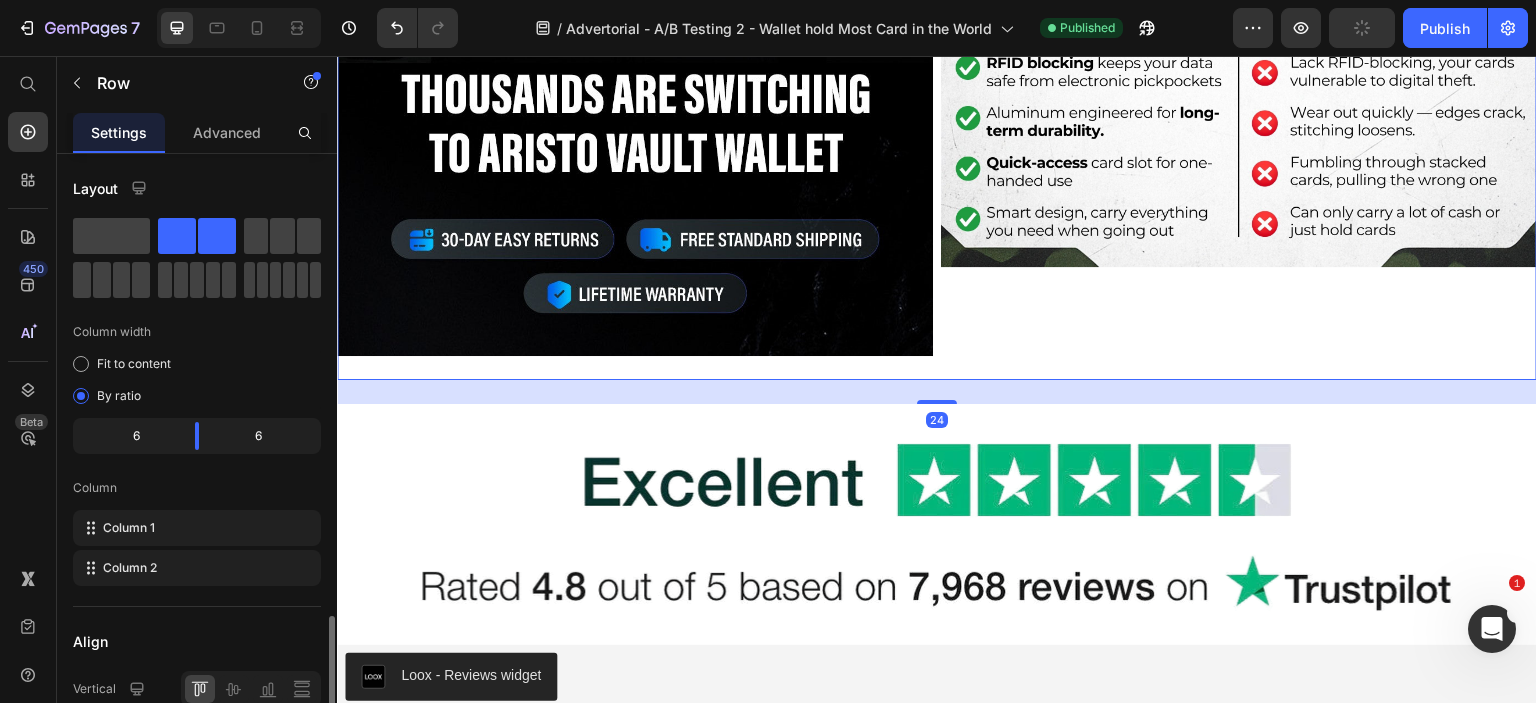 scroll, scrollTop: 300, scrollLeft: 0, axis: vertical 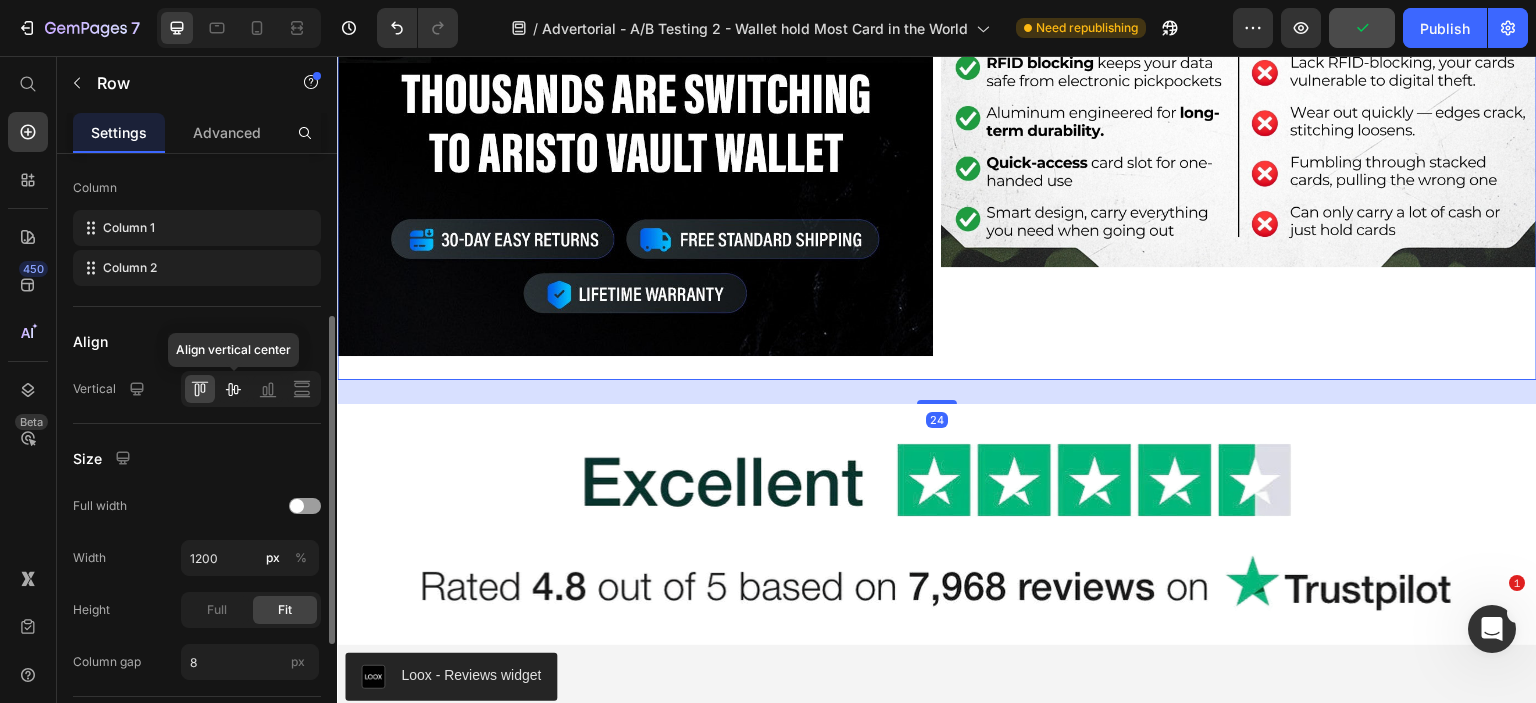 click 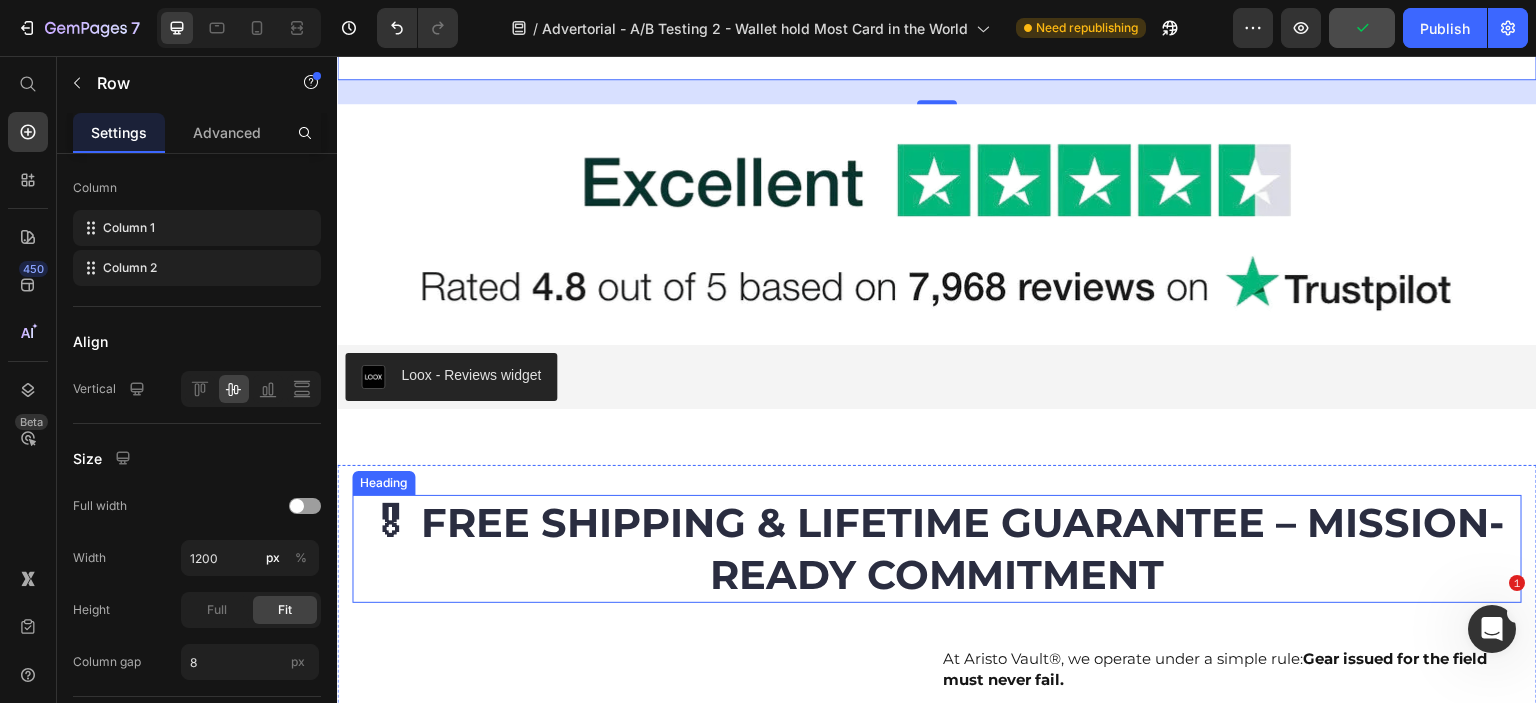 scroll, scrollTop: 8544, scrollLeft: 0, axis: vertical 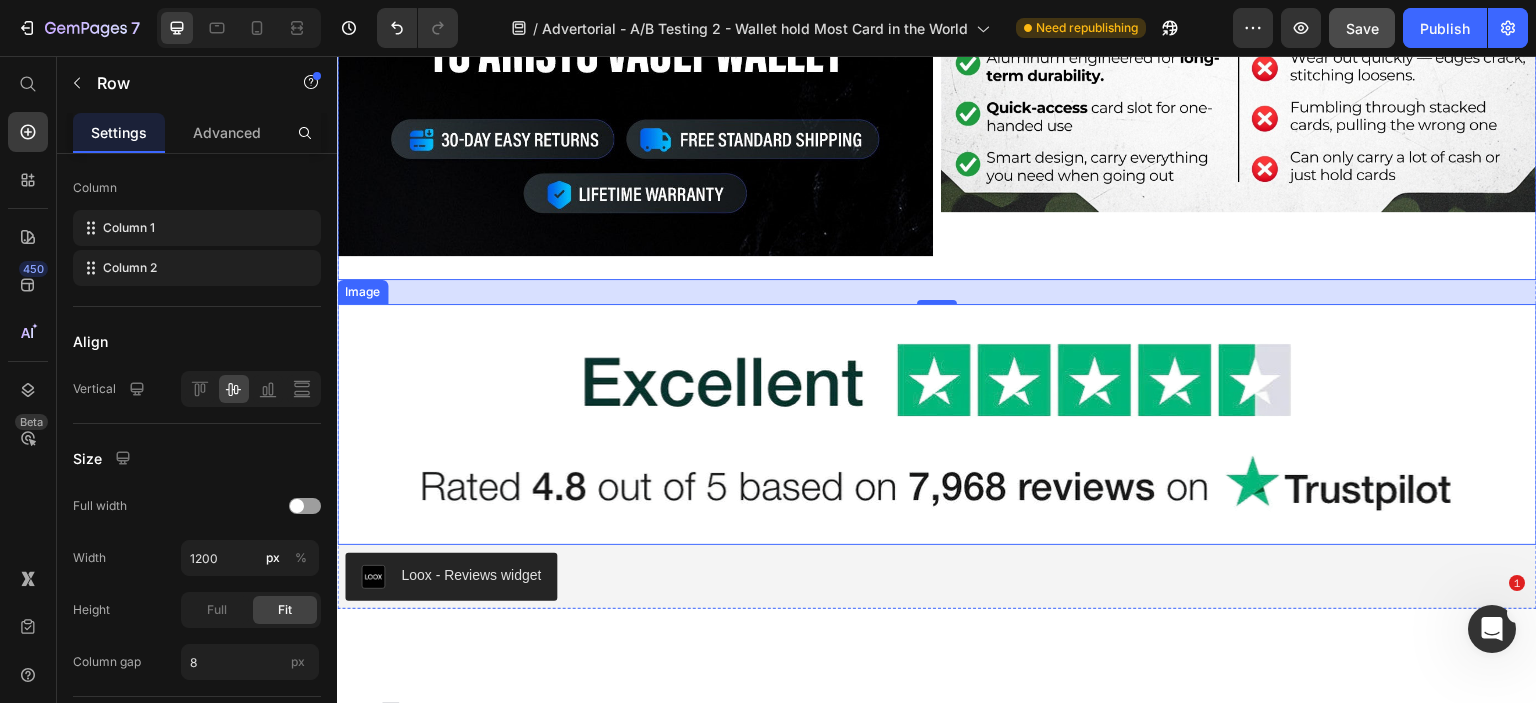 click at bounding box center [937, 424] 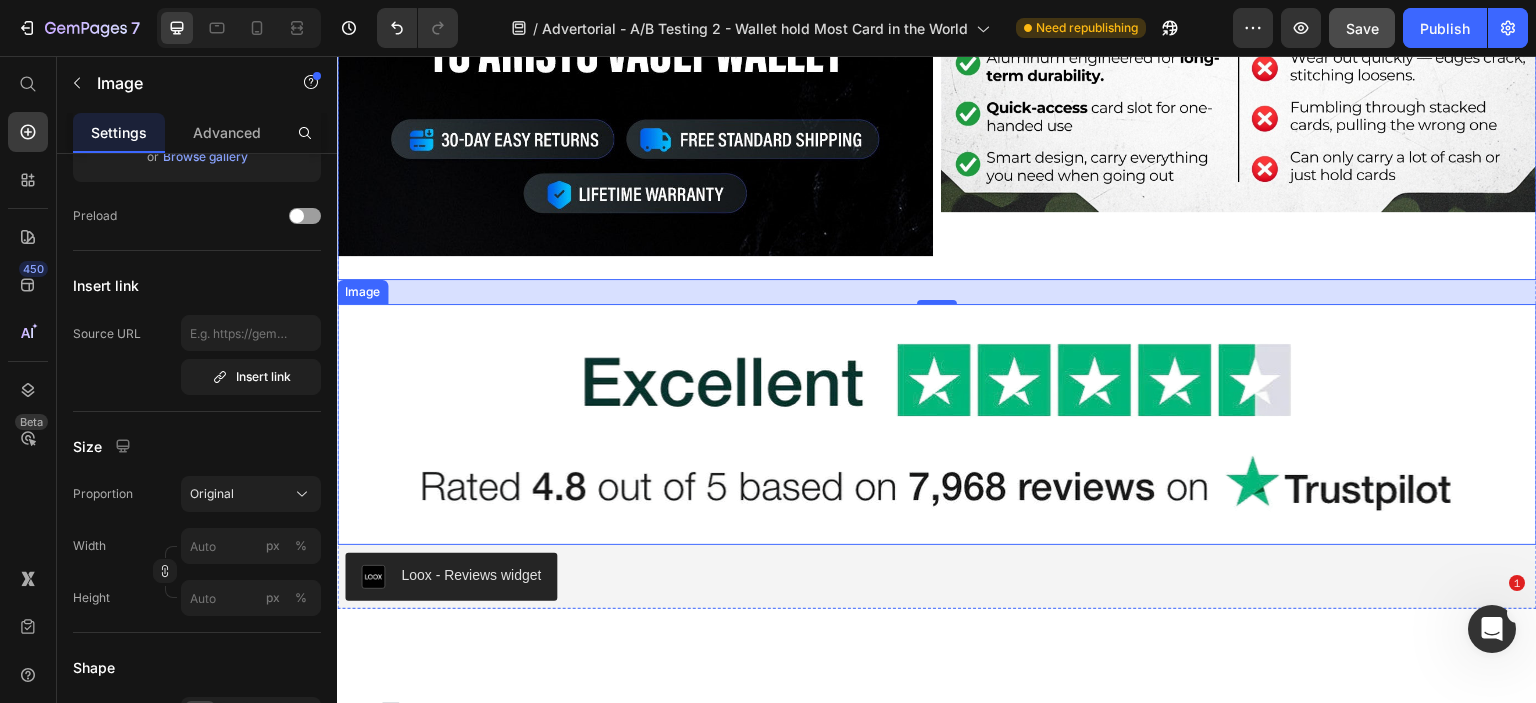 scroll, scrollTop: 0, scrollLeft: 0, axis: both 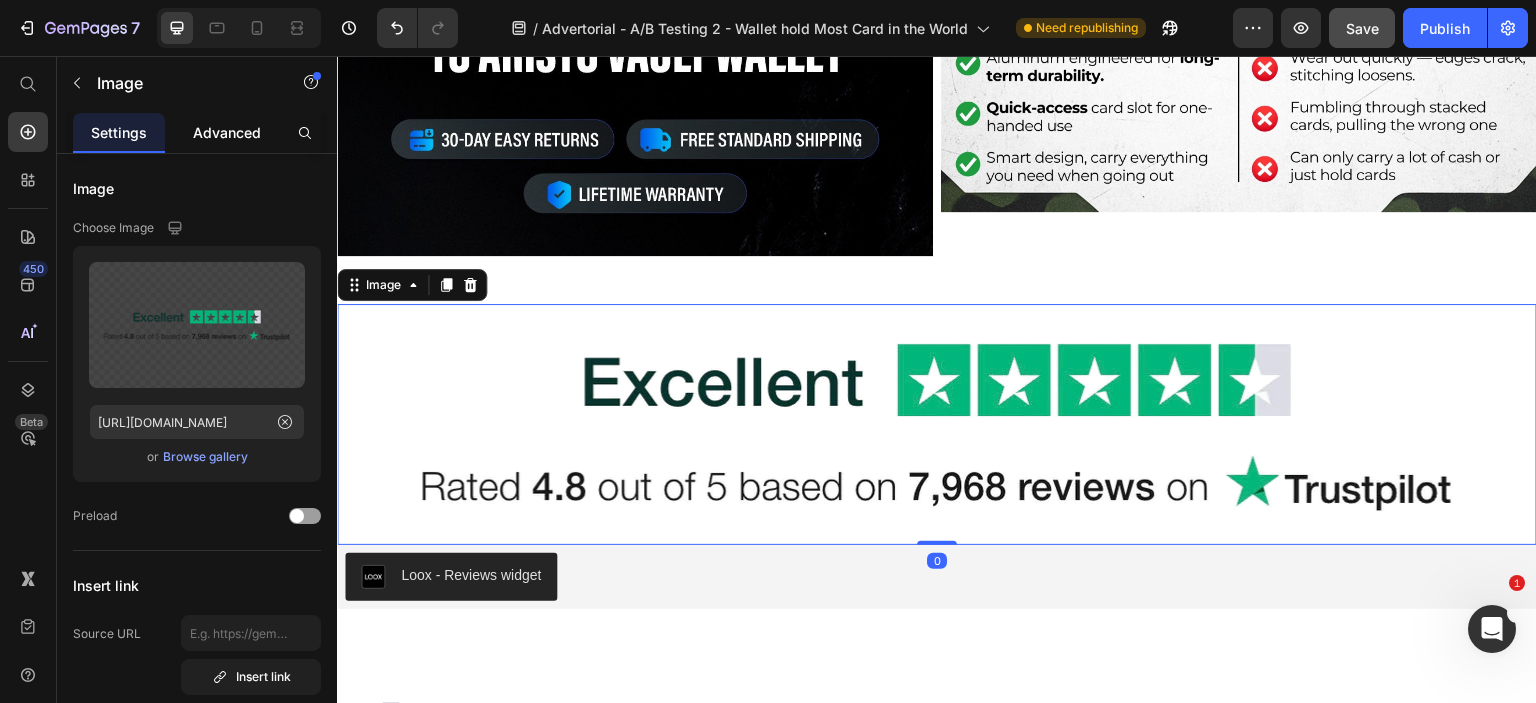 click on "Advanced" 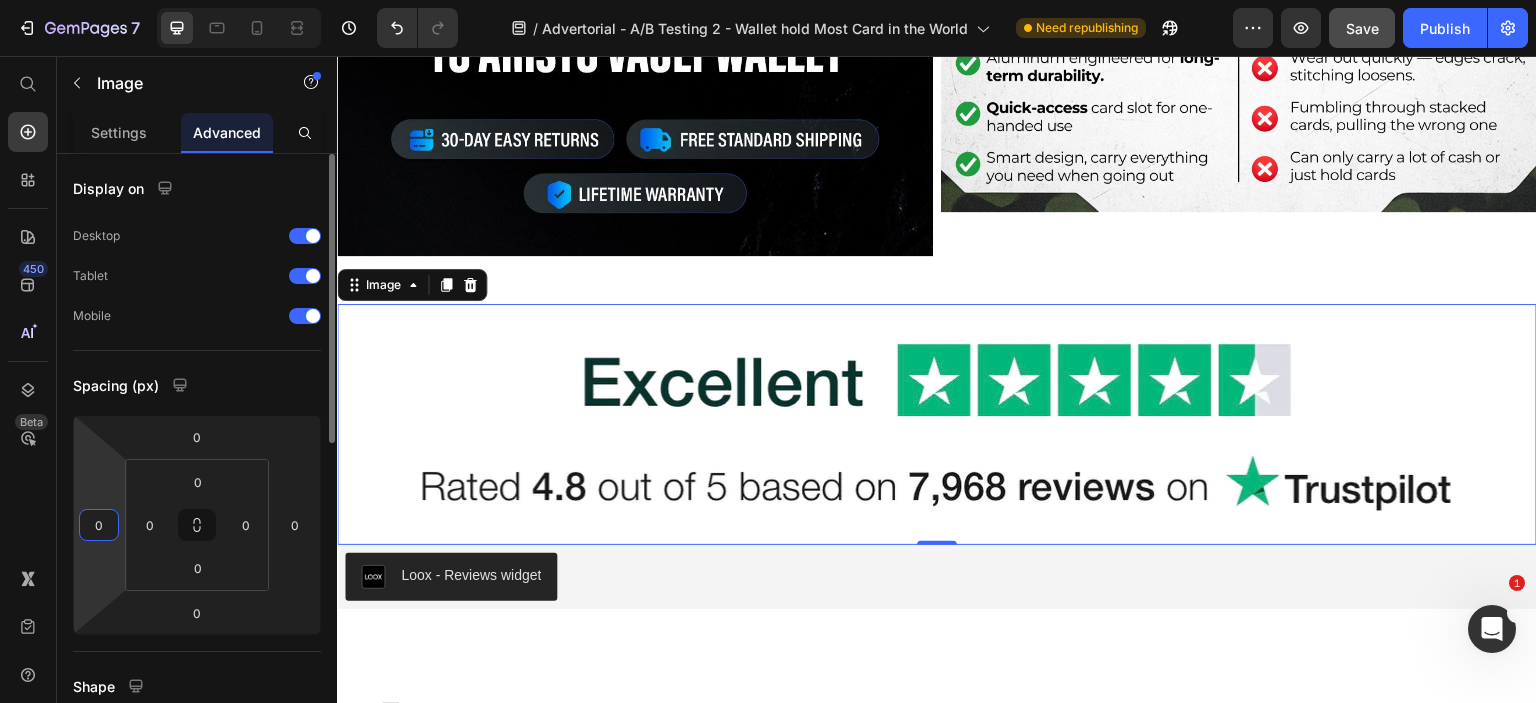 click on "0" at bounding box center [99, 525] 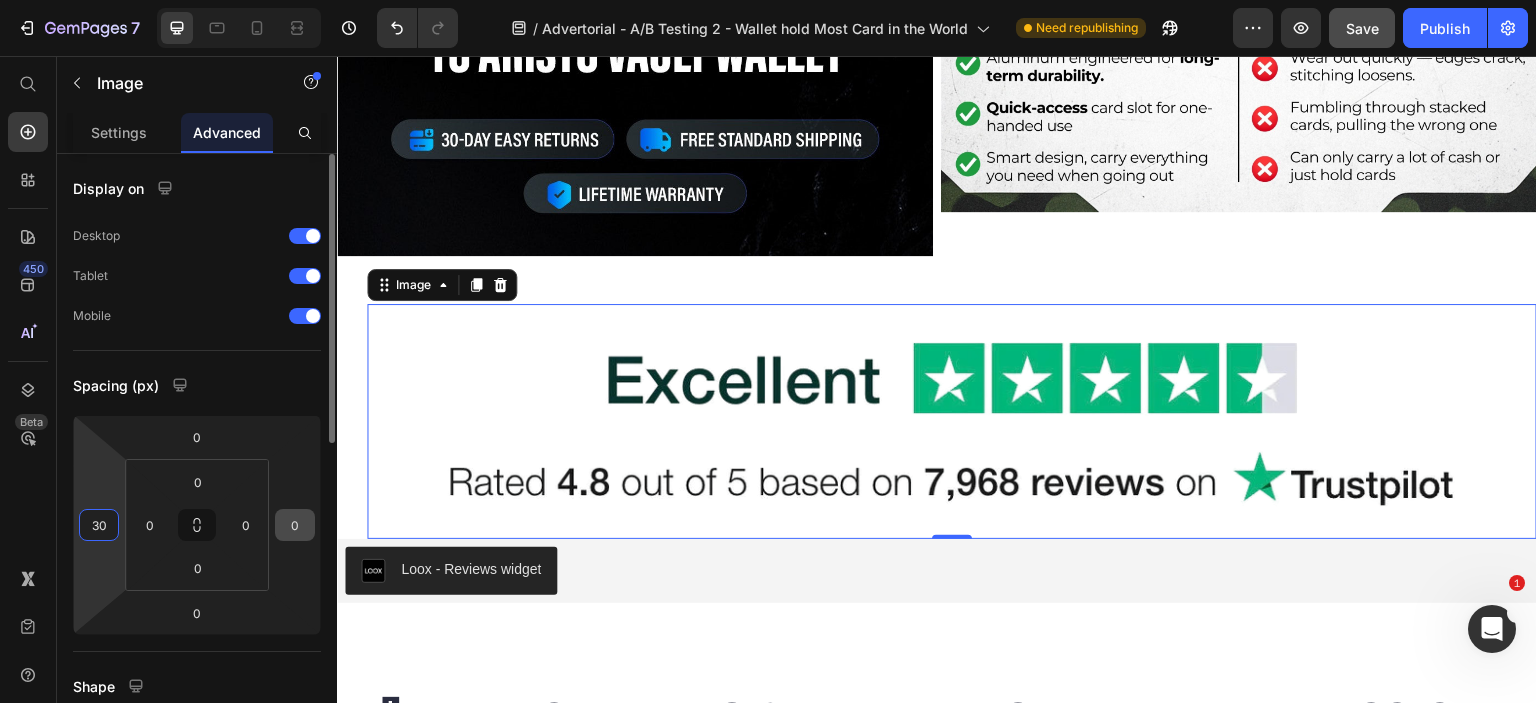 type on "30" 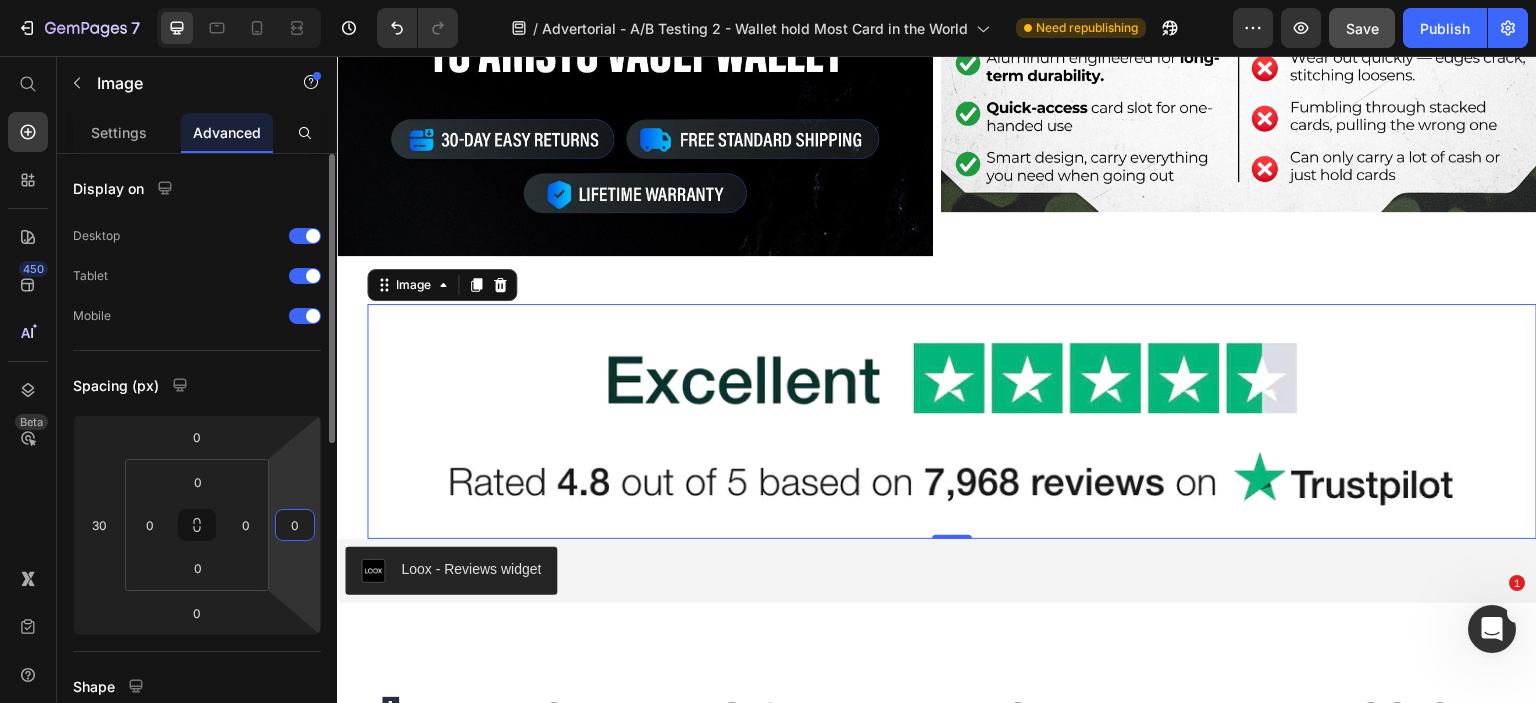 click on "0" at bounding box center (295, 525) 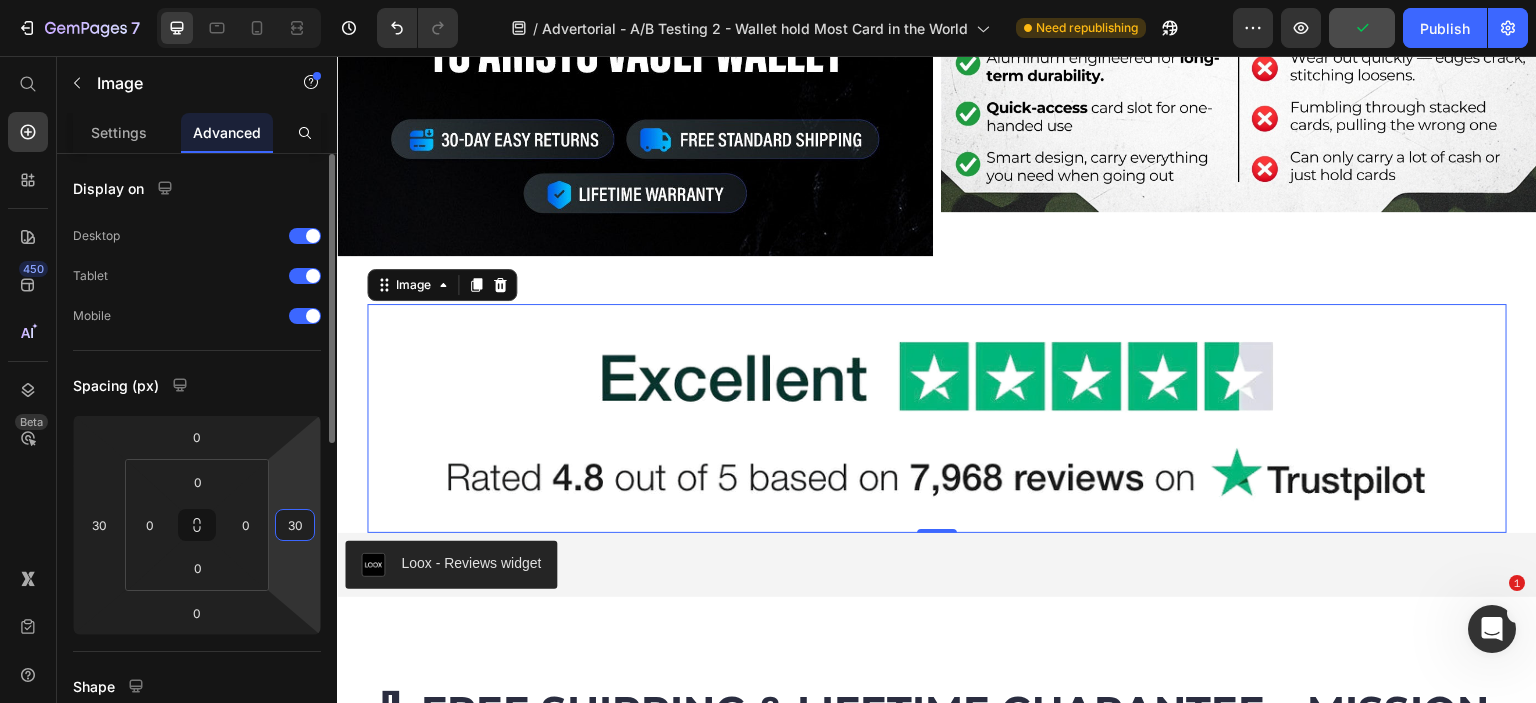 type on "30" 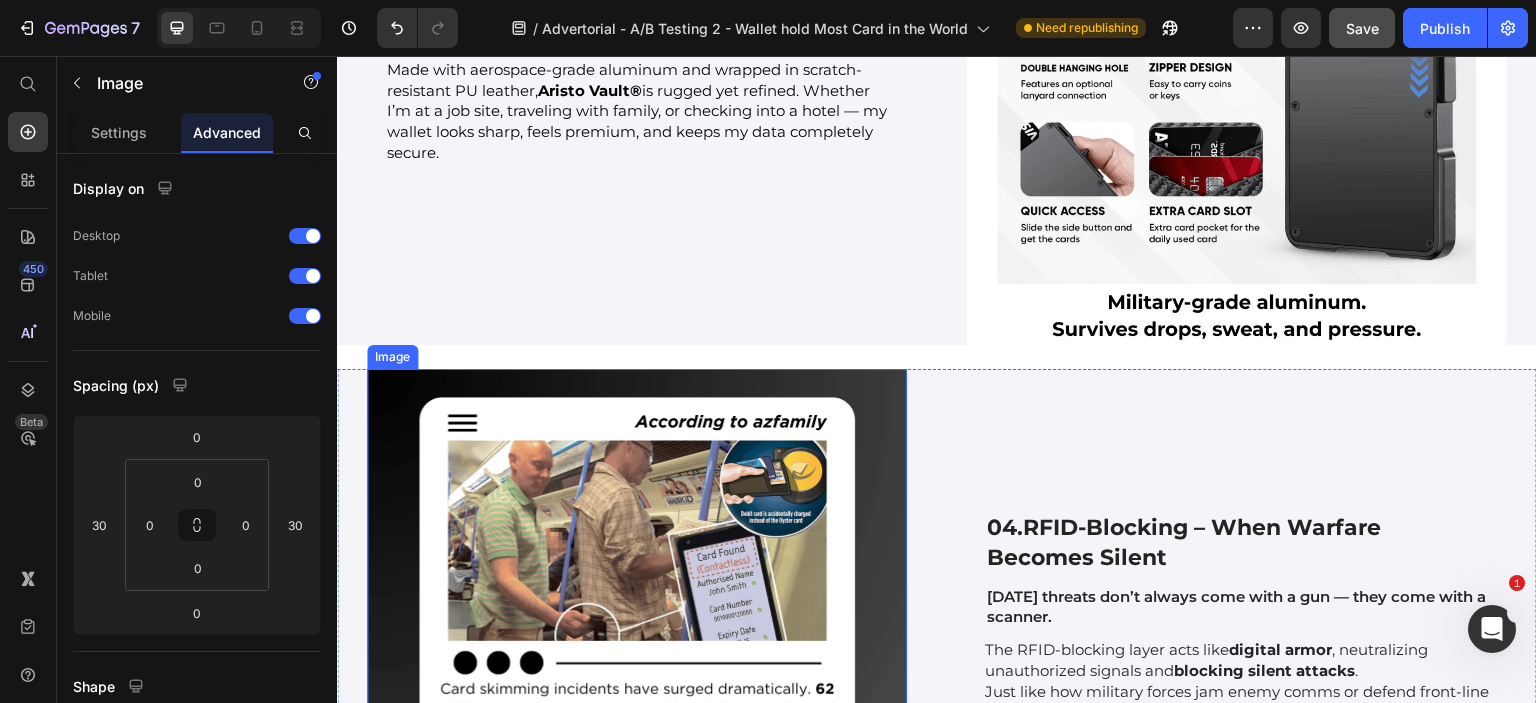 scroll, scrollTop: 7544, scrollLeft: 0, axis: vertical 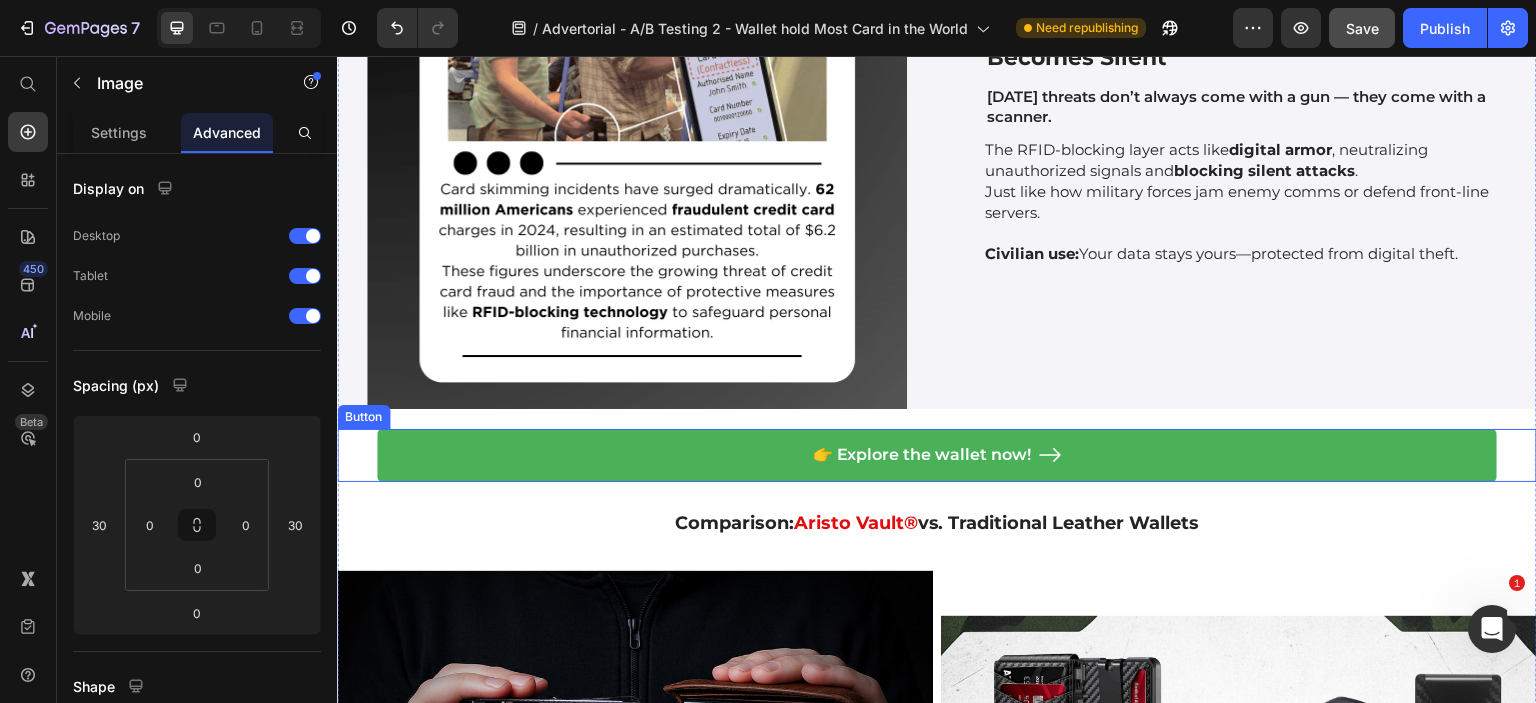 click on "👉 Explore the wallet now! Button" at bounding box center (937, 455) 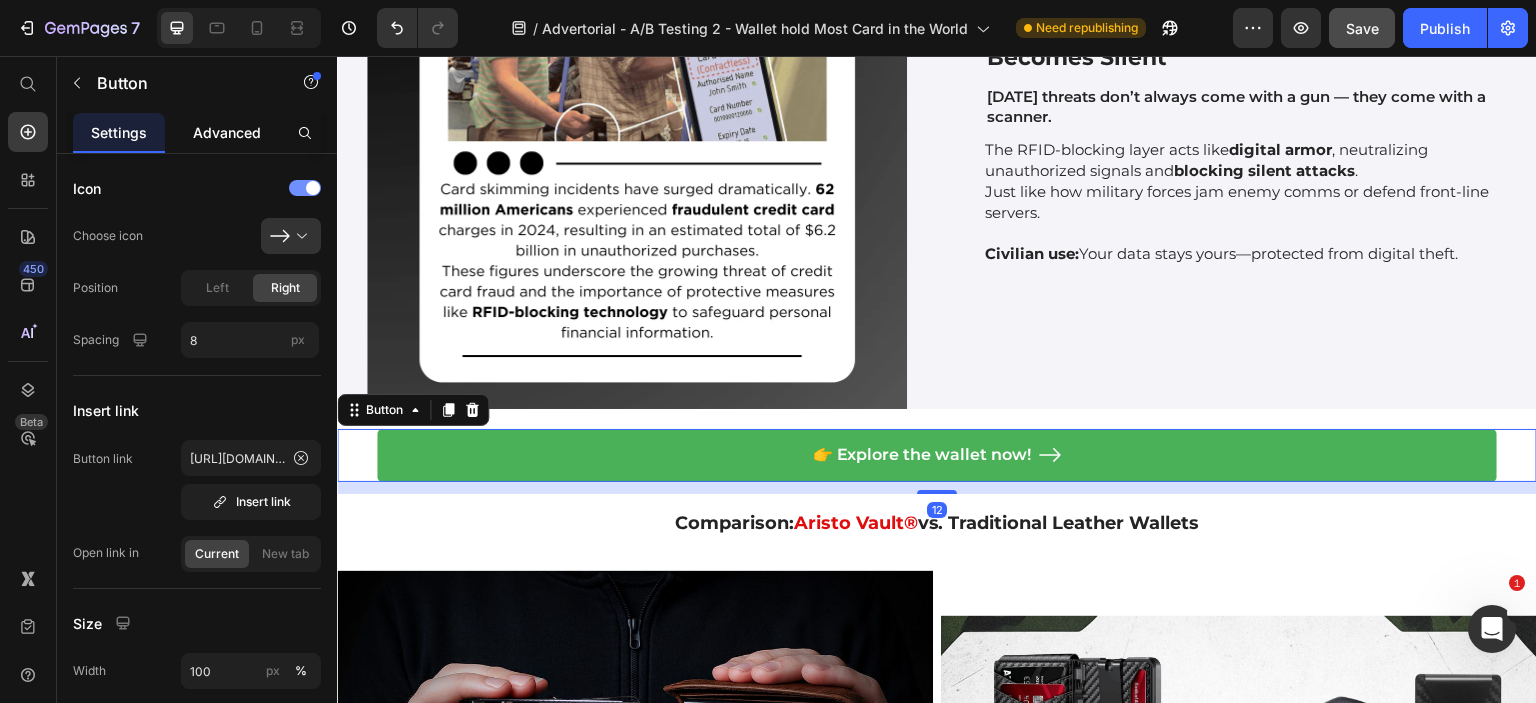 click on "Advanced" at bounding box center [227, 132] 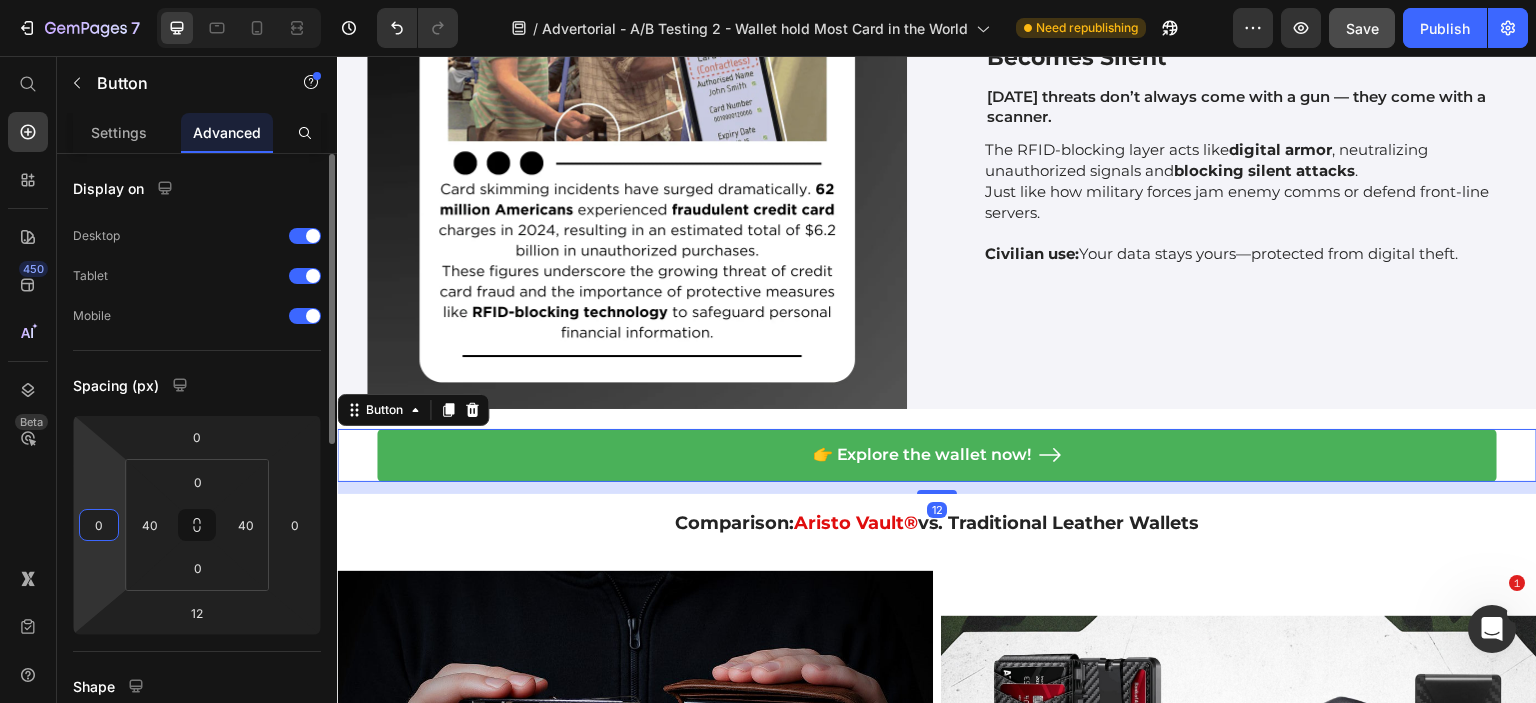 click on "0" at bounding box center (99, 525) 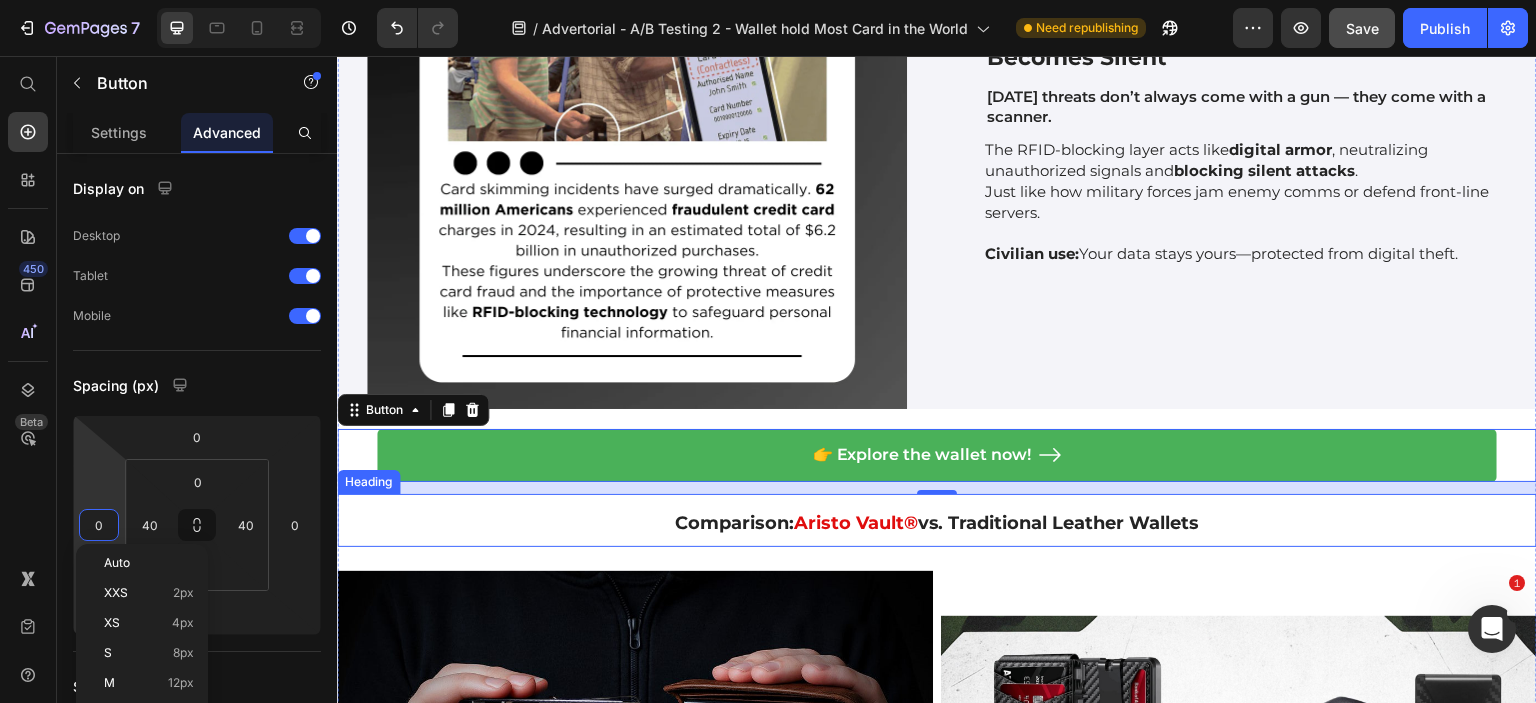 scroll, scrollTop: 7044, scrollLeft: 0, axis: vertical 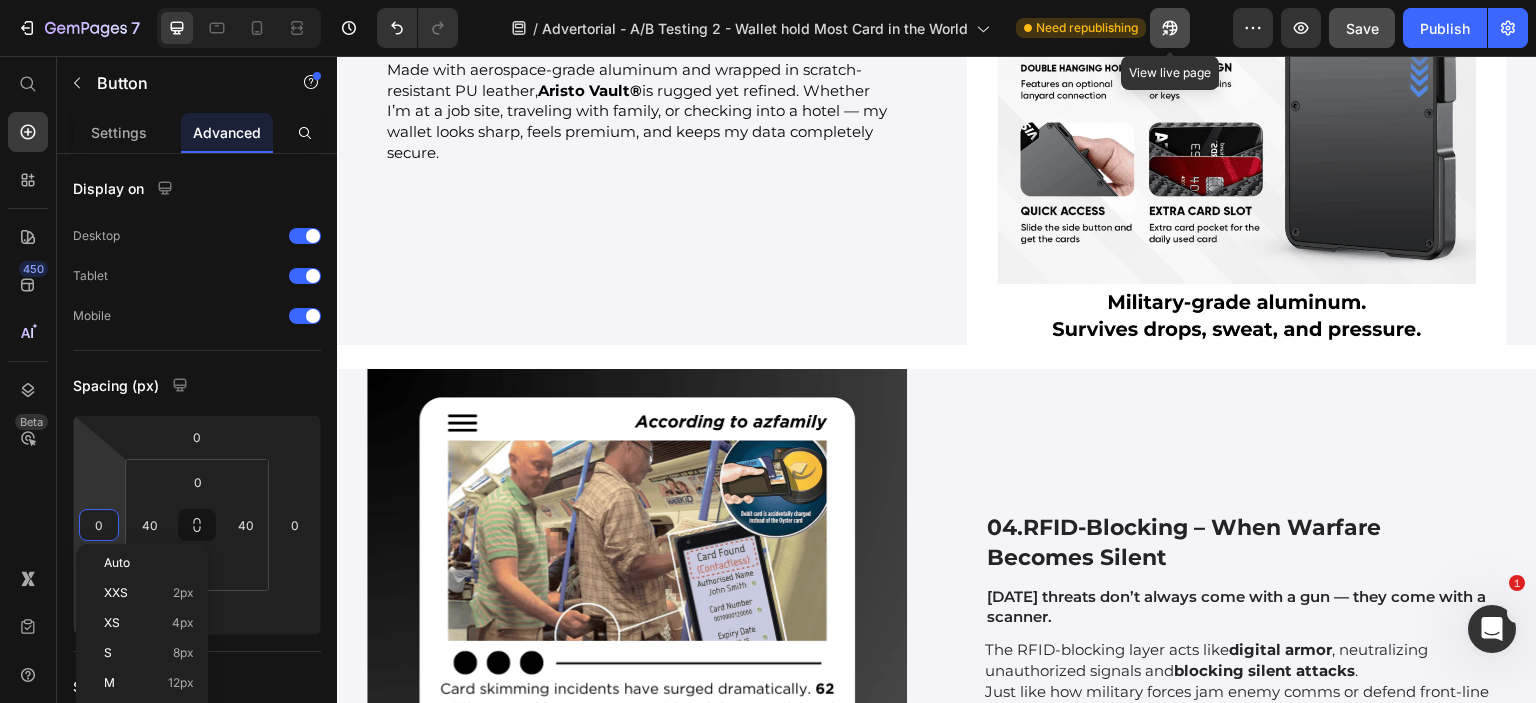click 